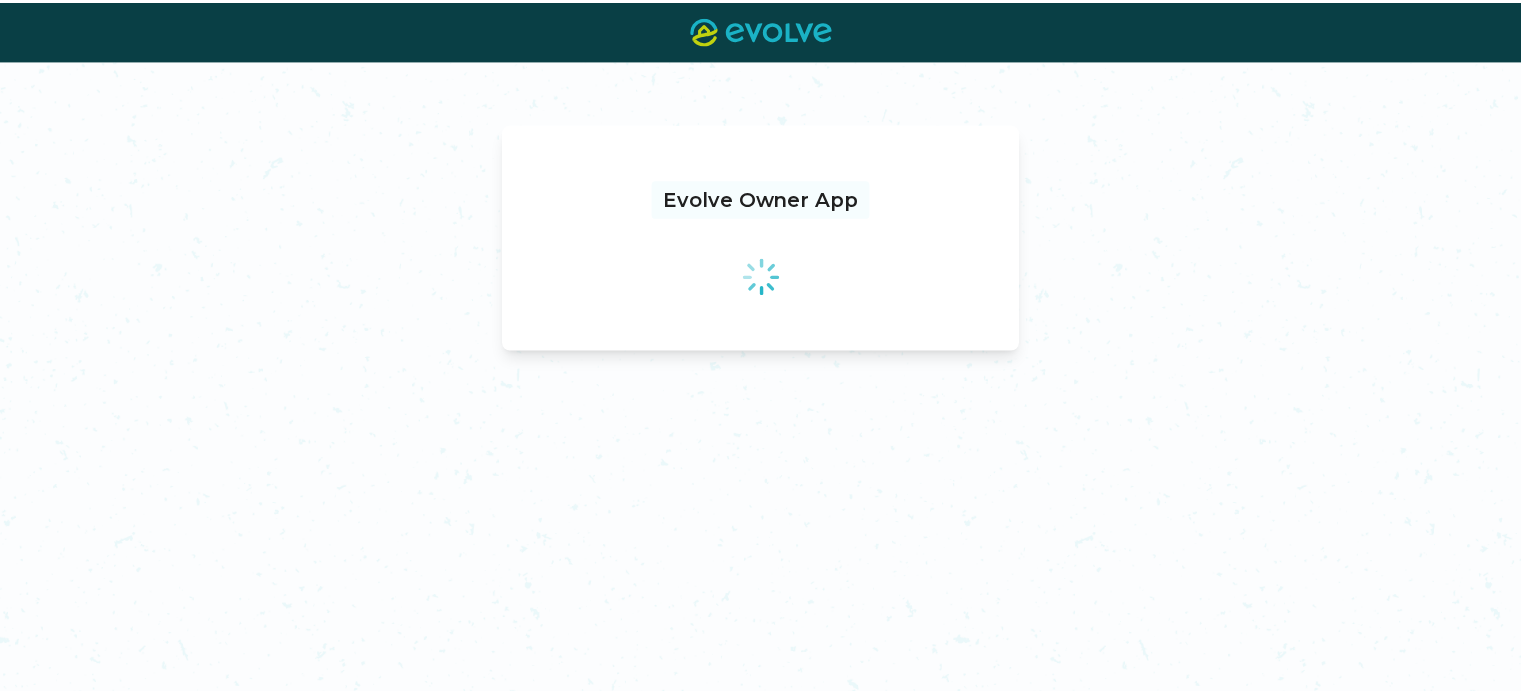 scroll, scrollTop: 0, scrollLeft: 0, axis: both 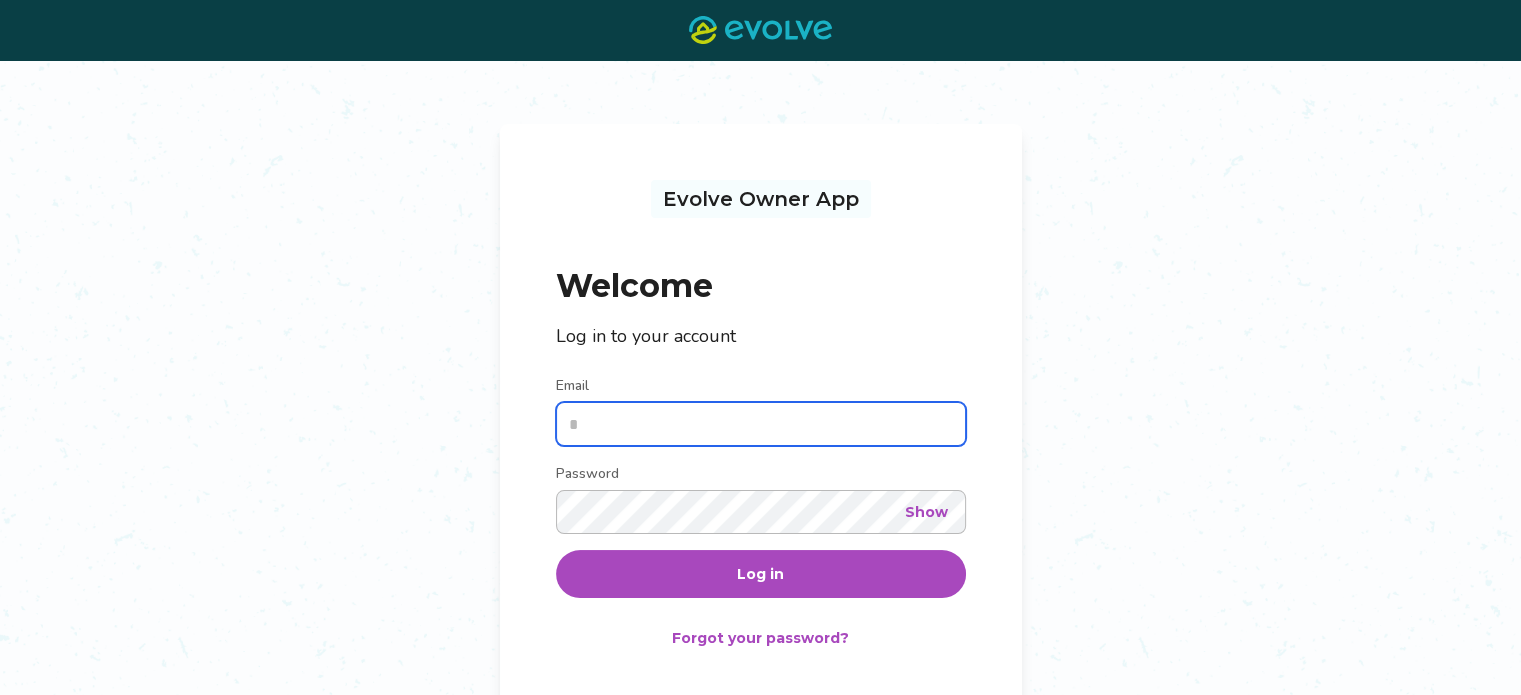 type on "**********" 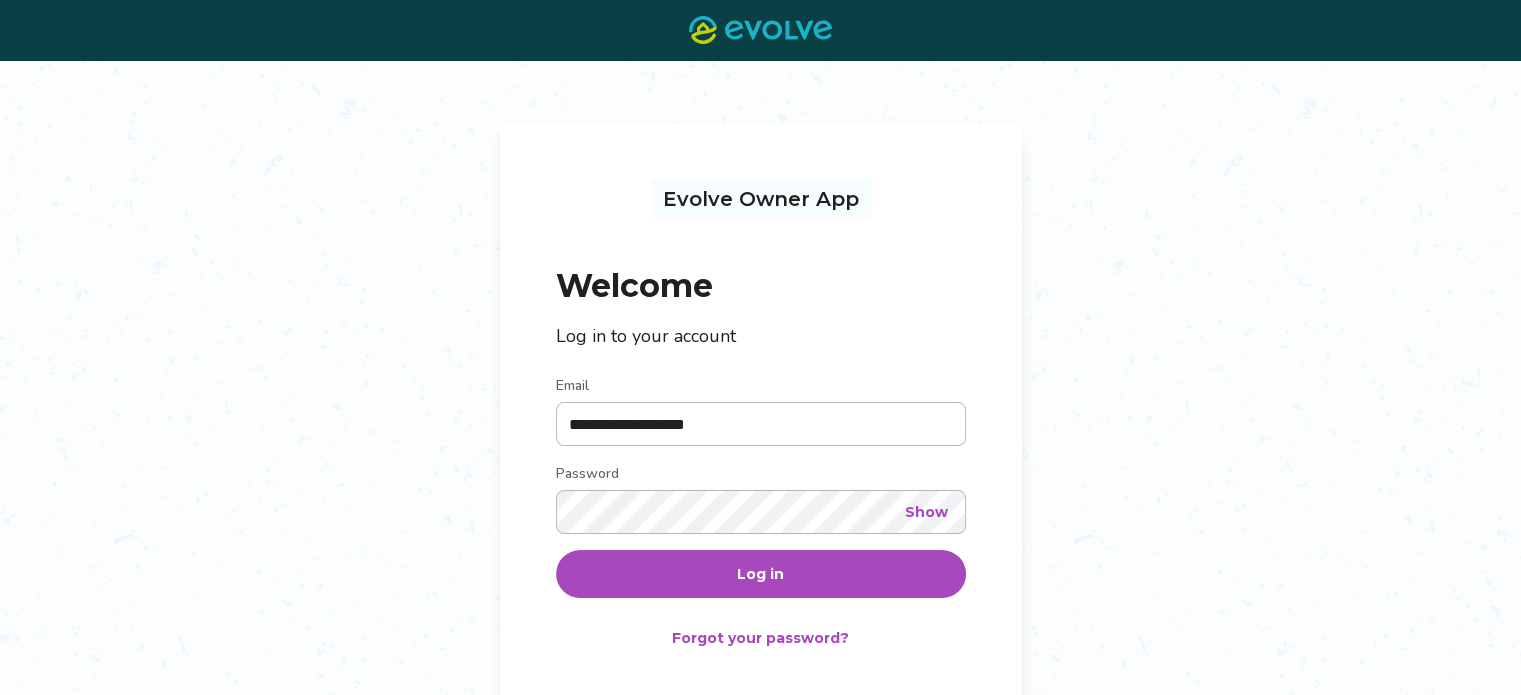 click on "Log in" at bounding box center (761, 574) 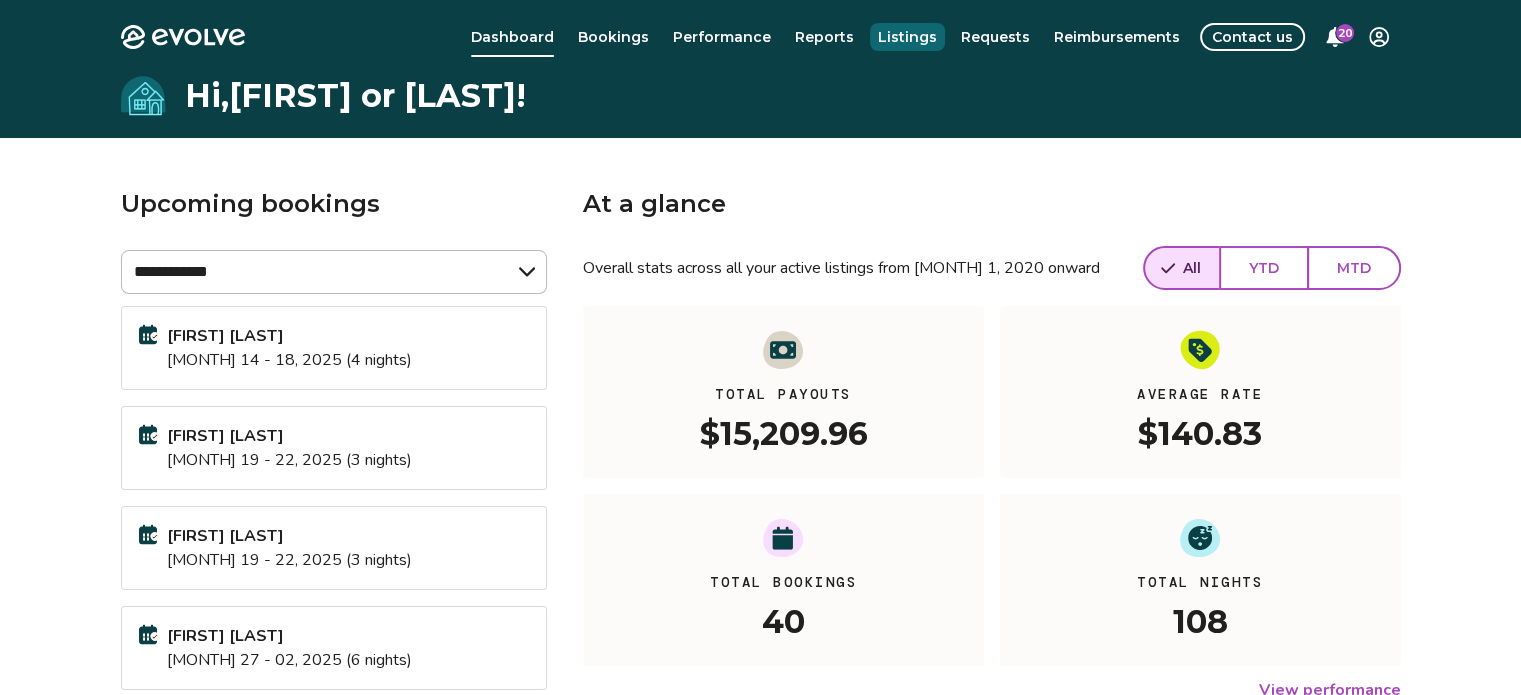 click on "Listings" at bounding box center [907, 37] 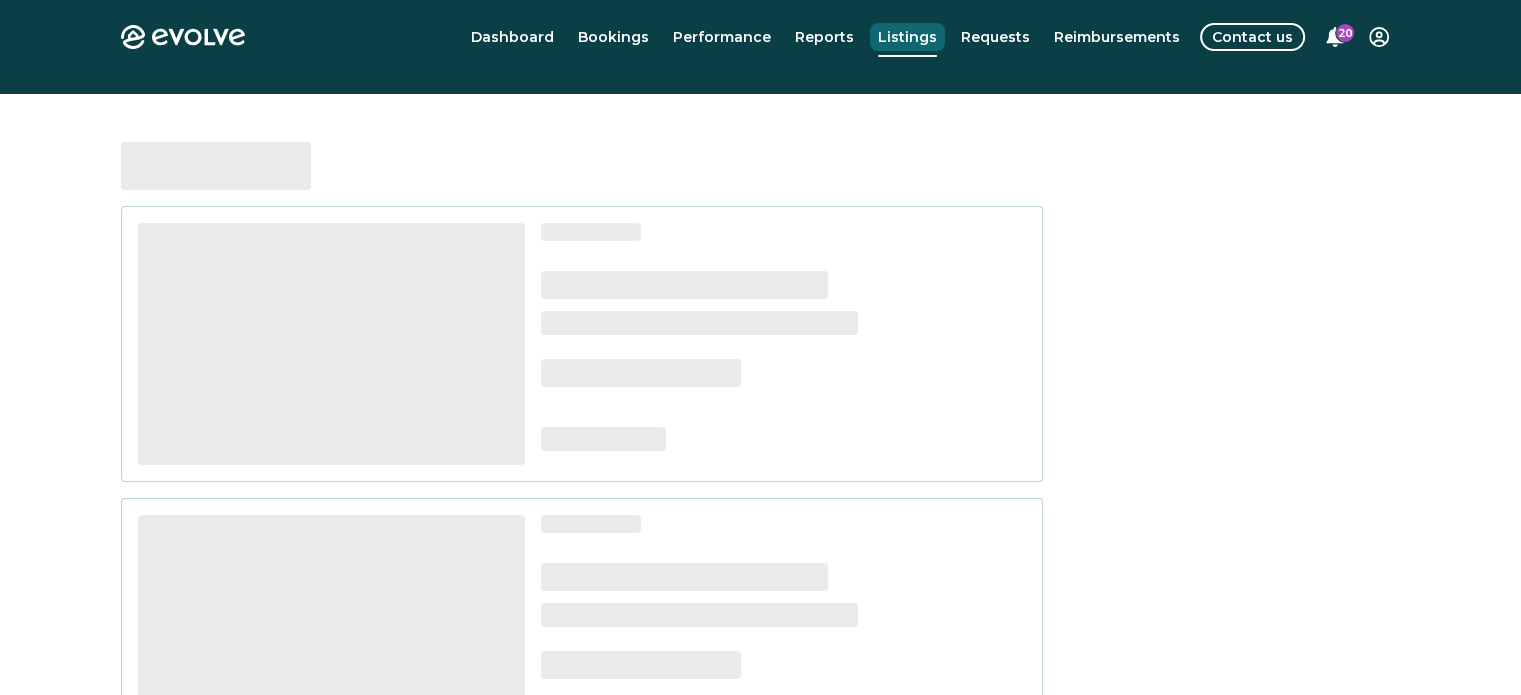 click on "Listings" at bounding box center (907, 37) 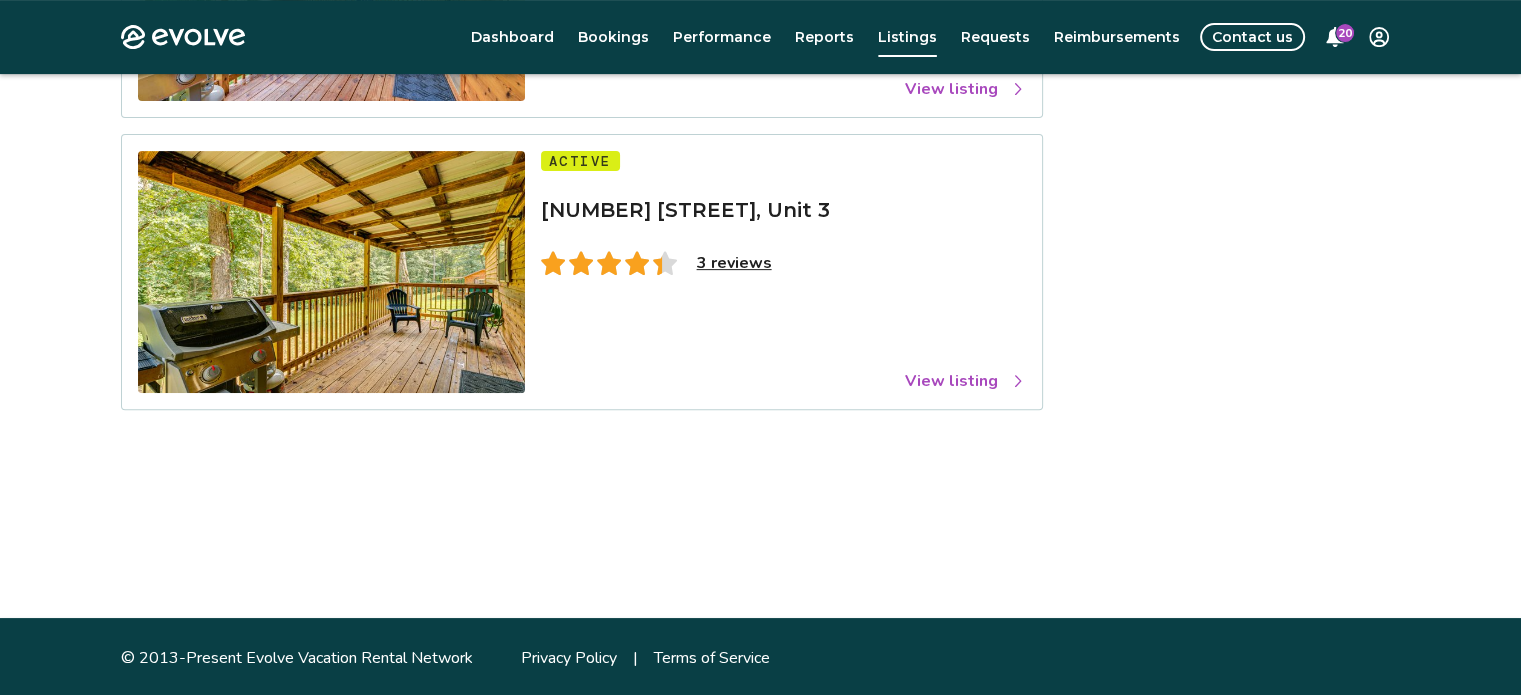 scroll, scrollTop: 0, scrollLeft: 0, axis: both 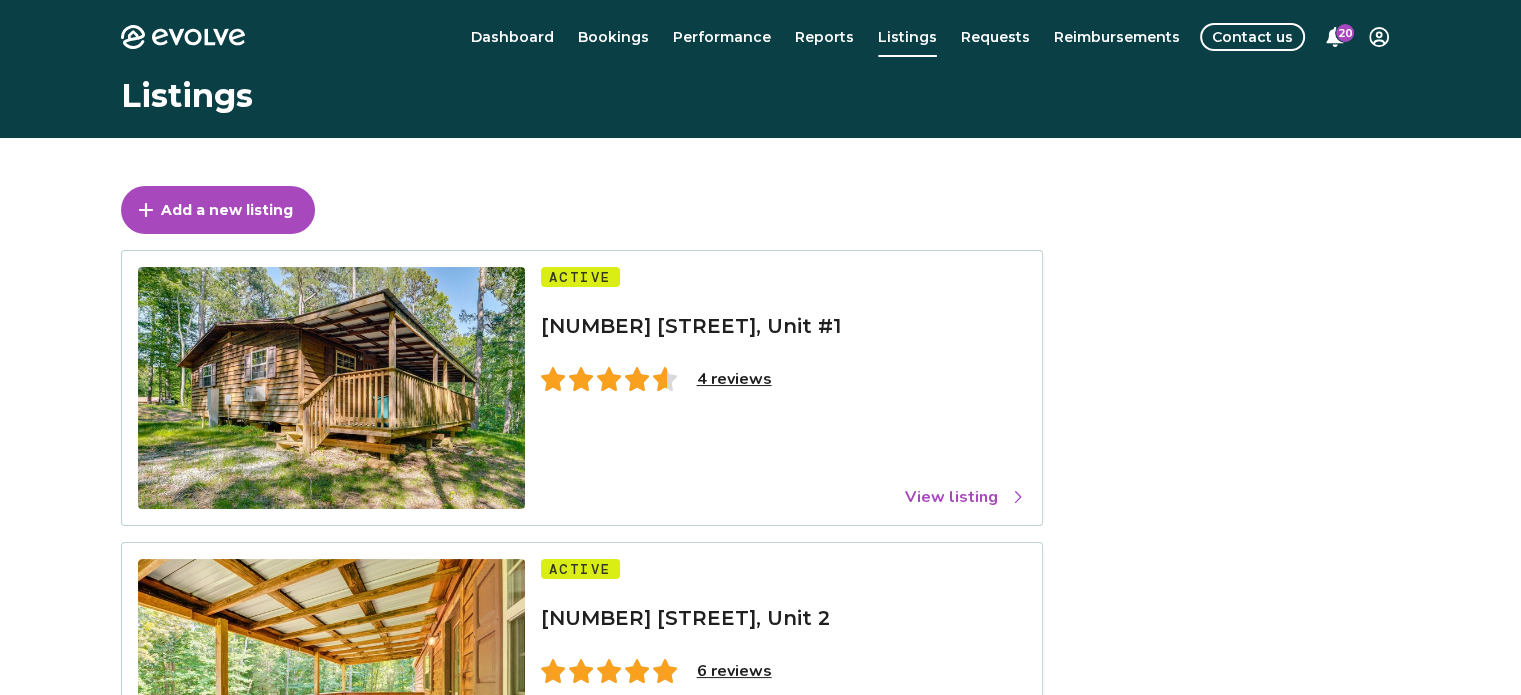 click on "Contact us" at bounding box center [1252, 37] 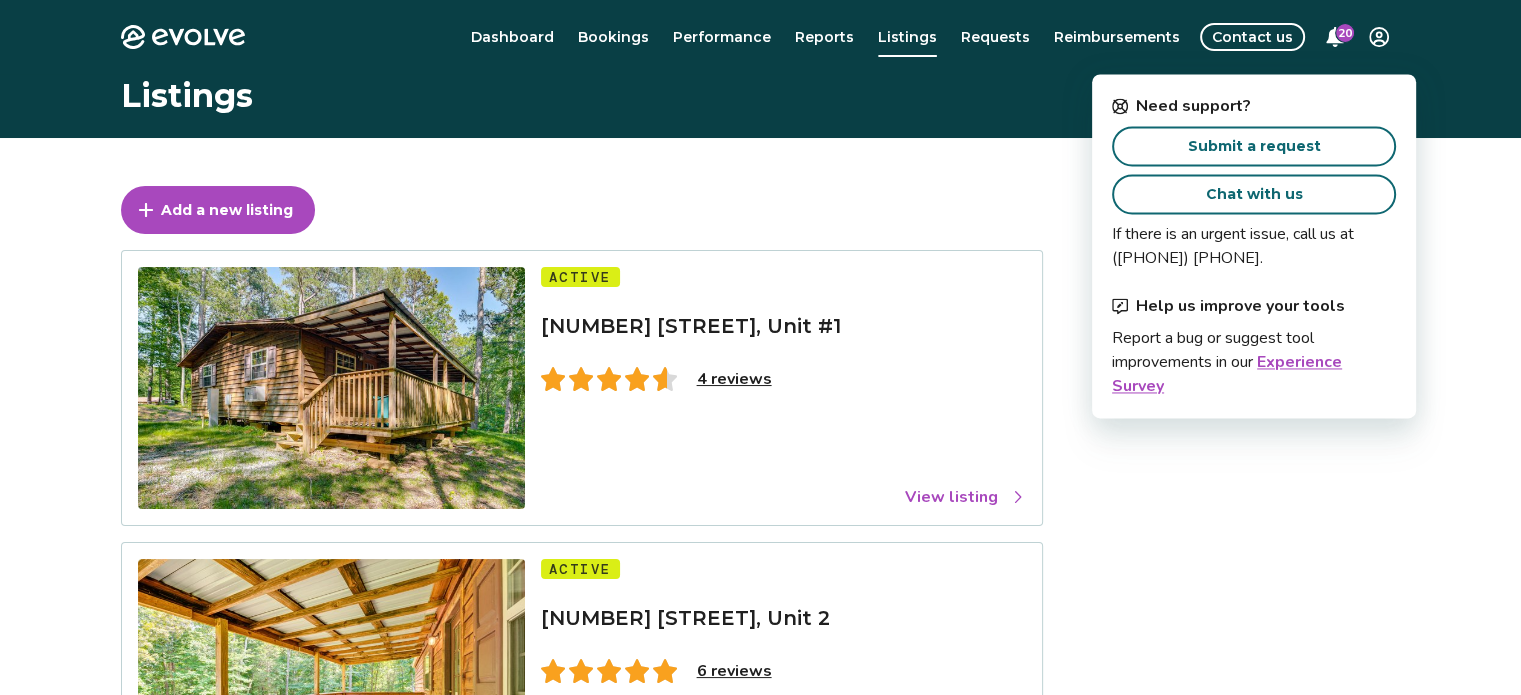 click on "Chat with us" at bounding box center [1254, 194] 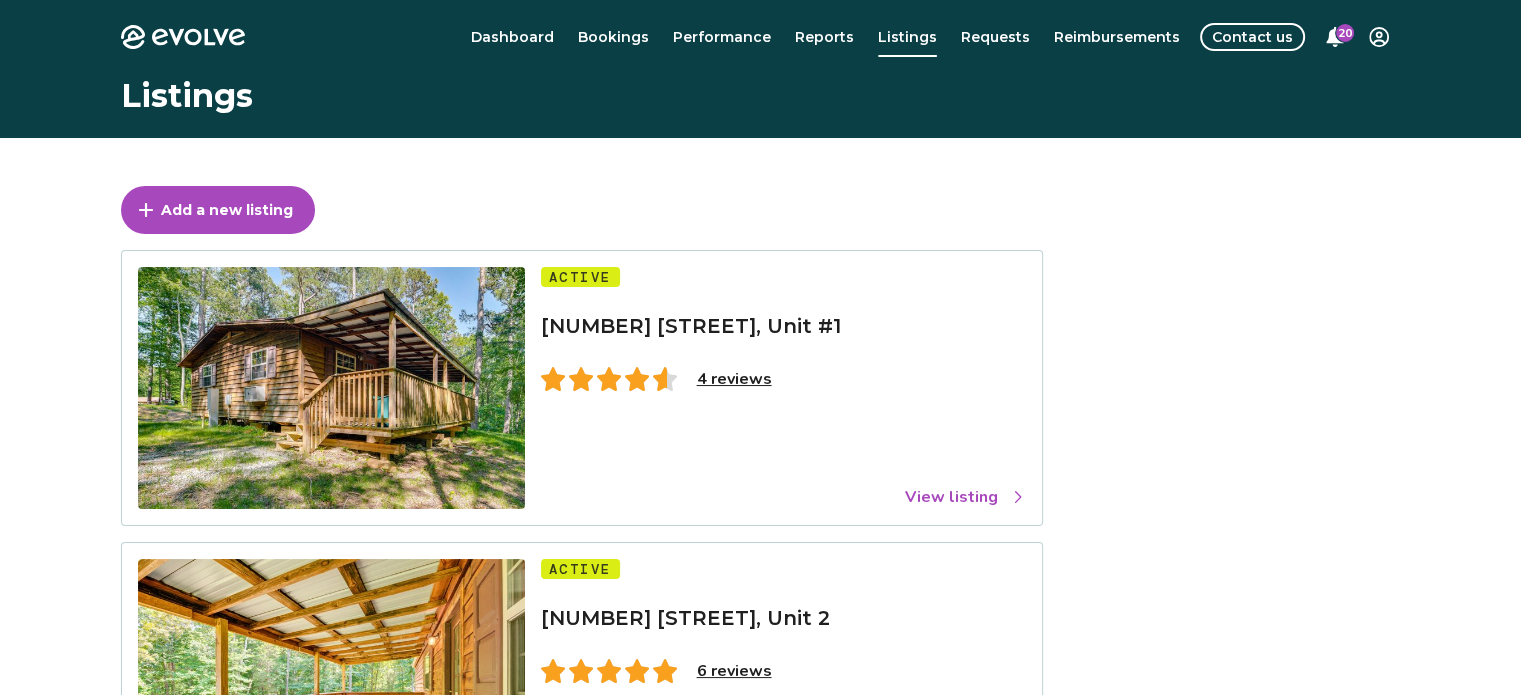 click on "Contact us" at bounding box center (1252, 37) 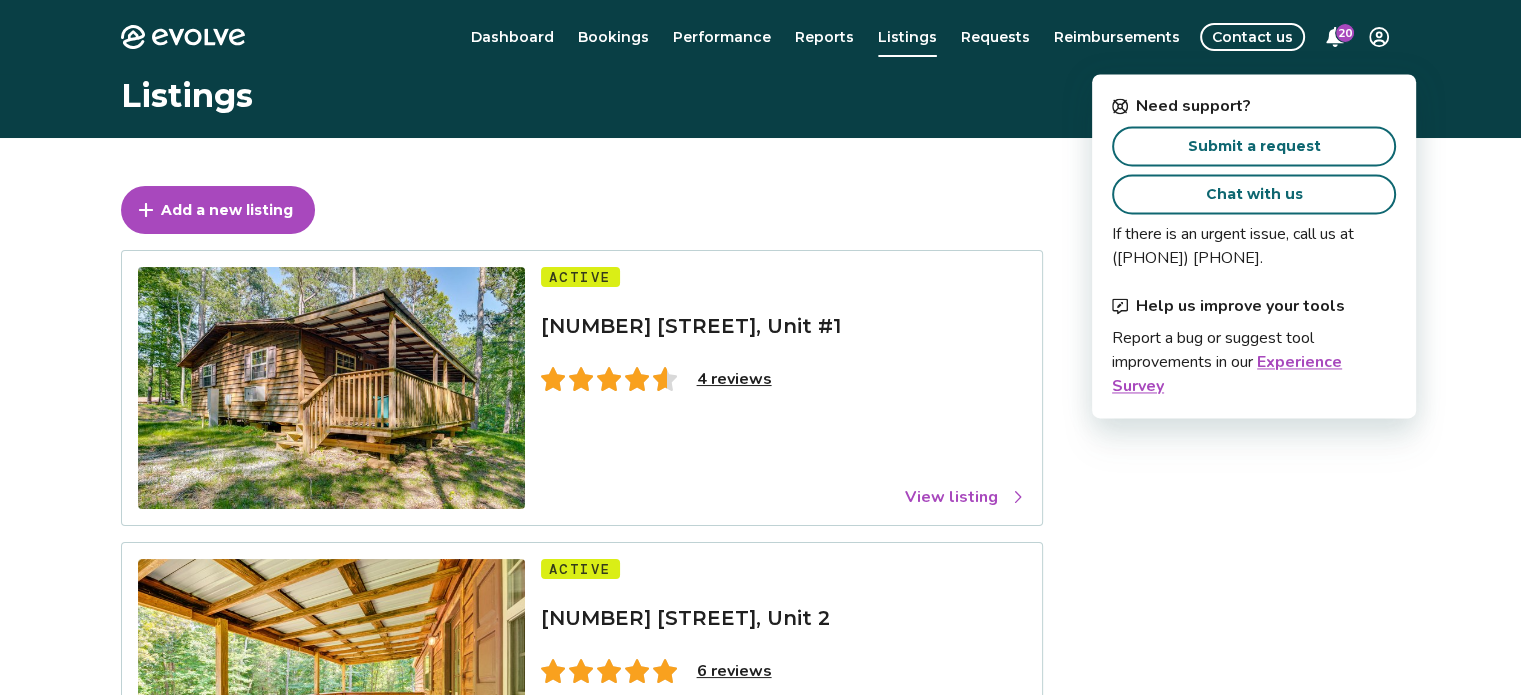 click on "Chat with us" at bounding box center (1254, 194) 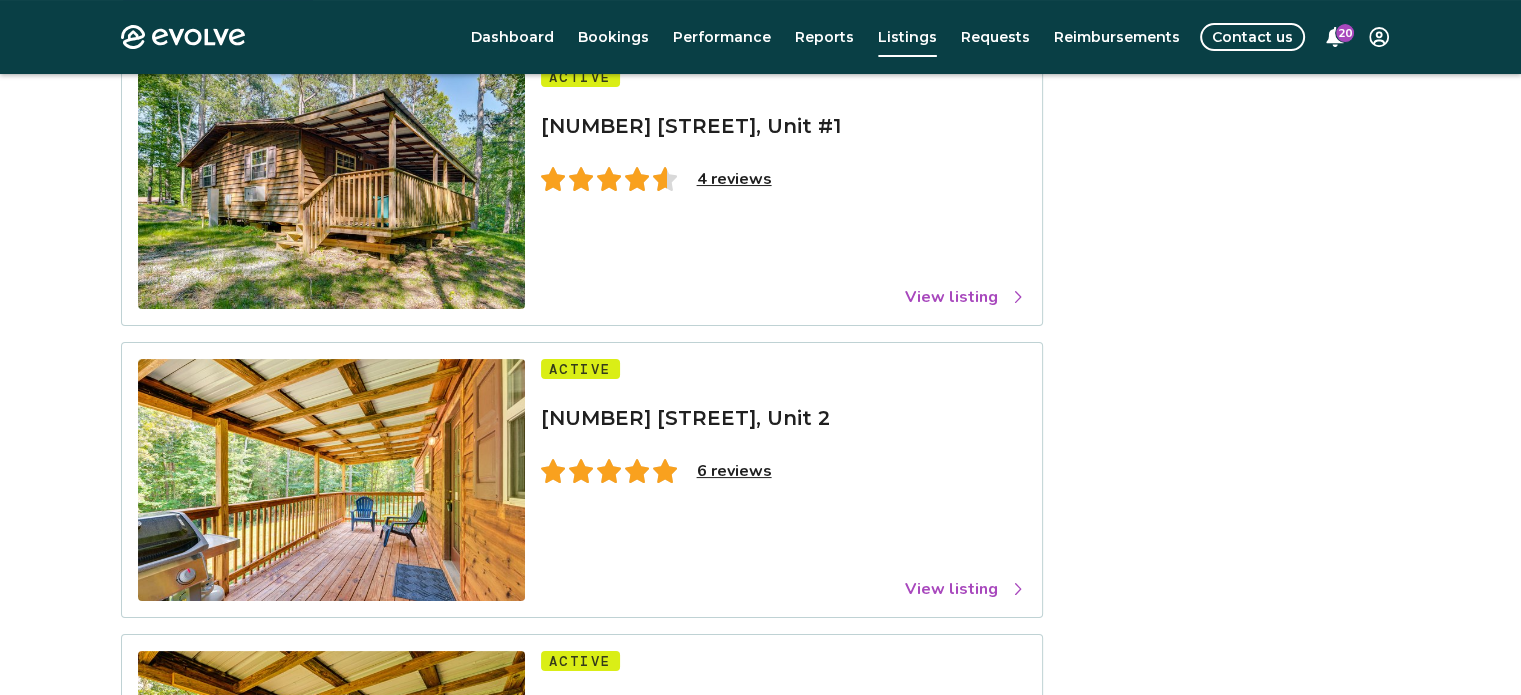scroll, scrollTop: 0, scrollLeft: 0, axis: both 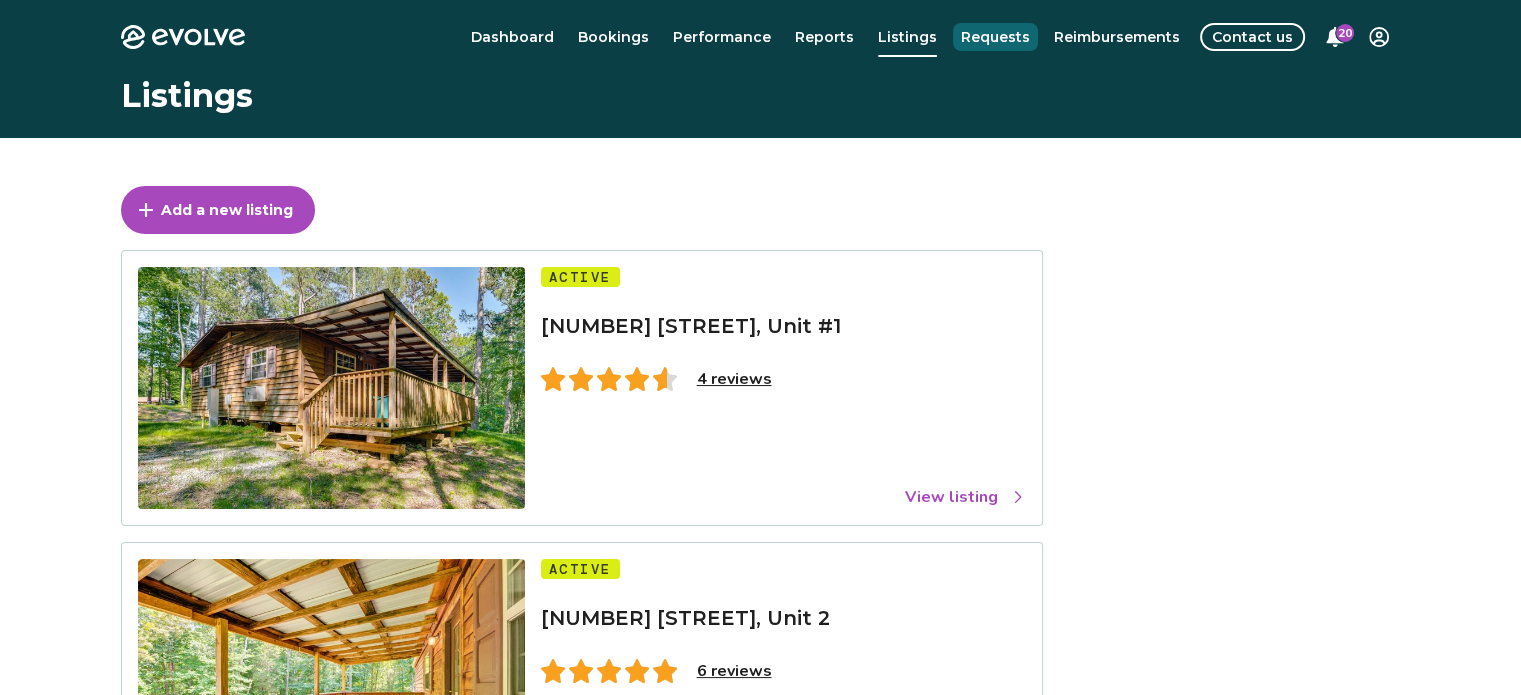 click on "Requests" at bounding box center [995, 37] 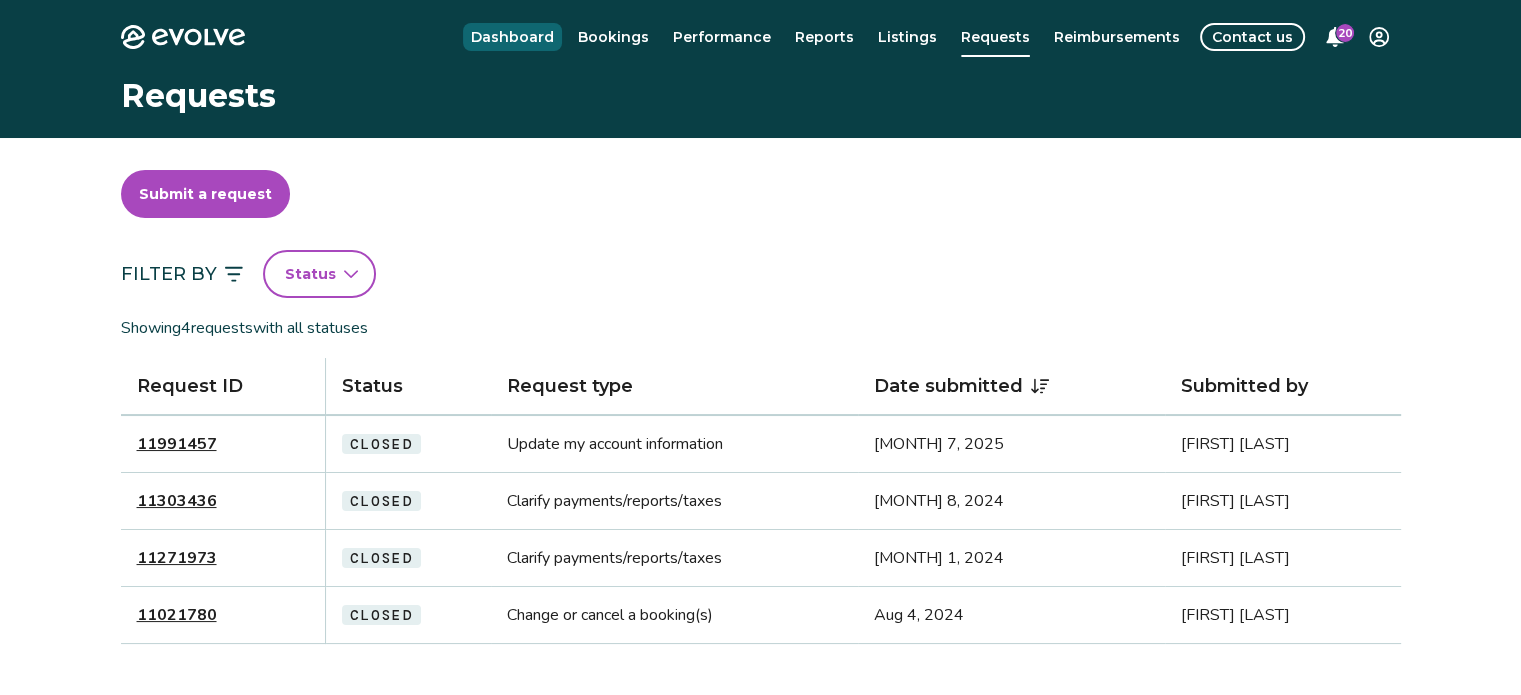 click on "Dashboard" at bounding box center (512, 37) 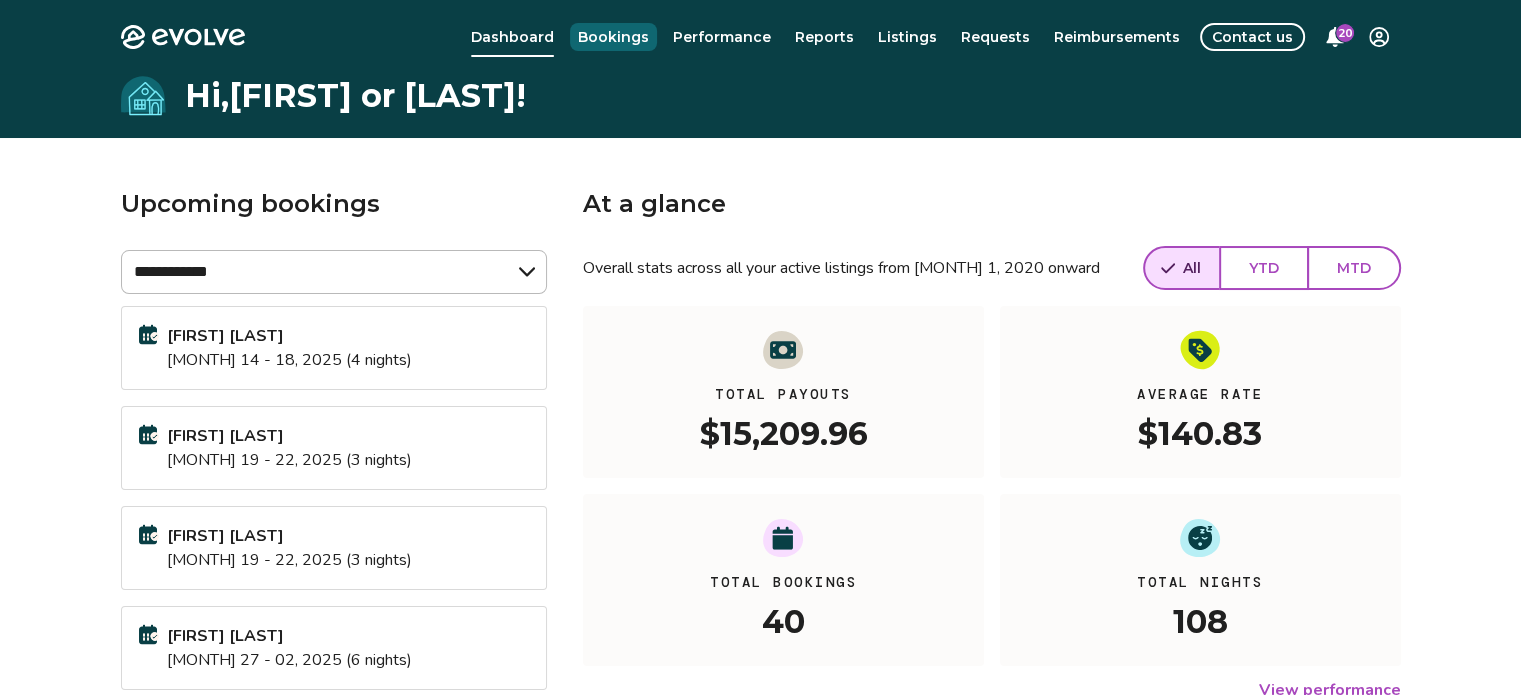 click on "Bookings" at bounding box center [613, 37] 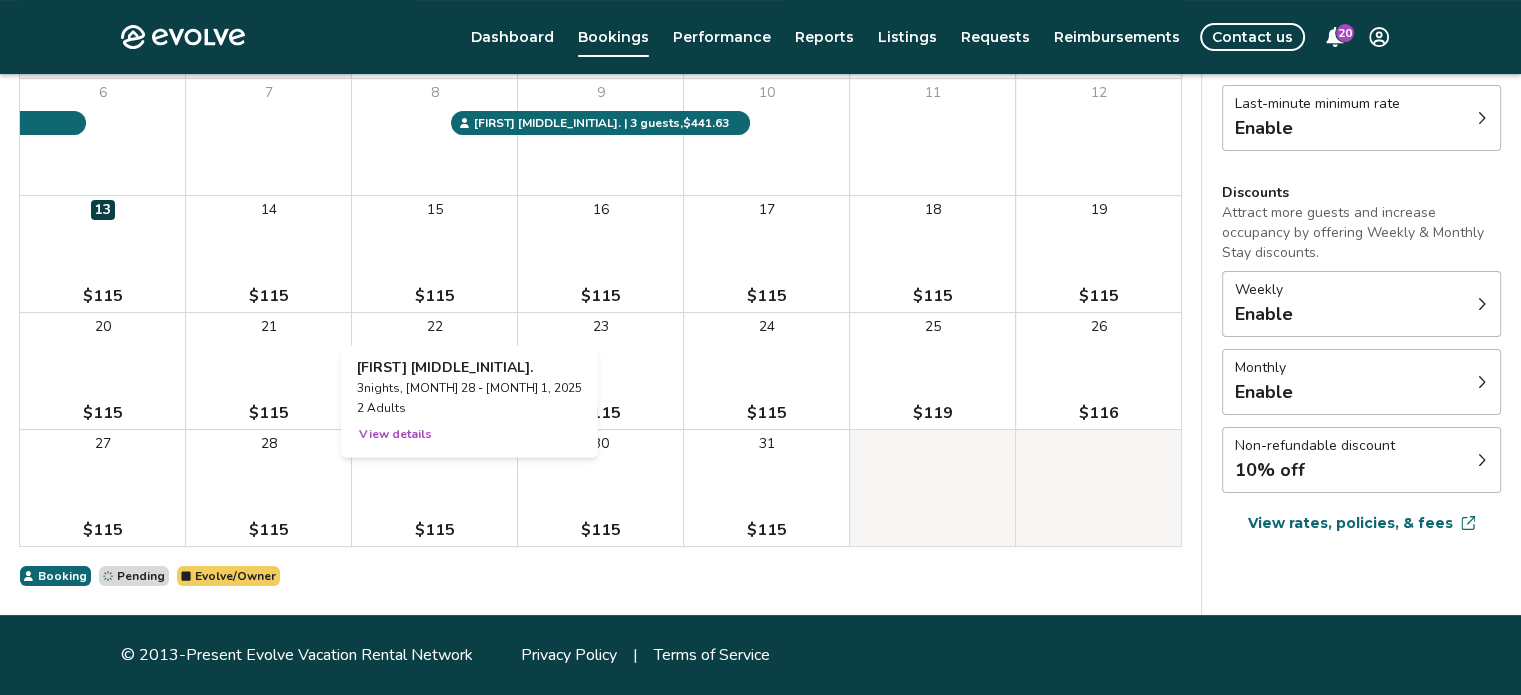 scroll, scrollTop: 0, scrollLeft: 0, axis: both 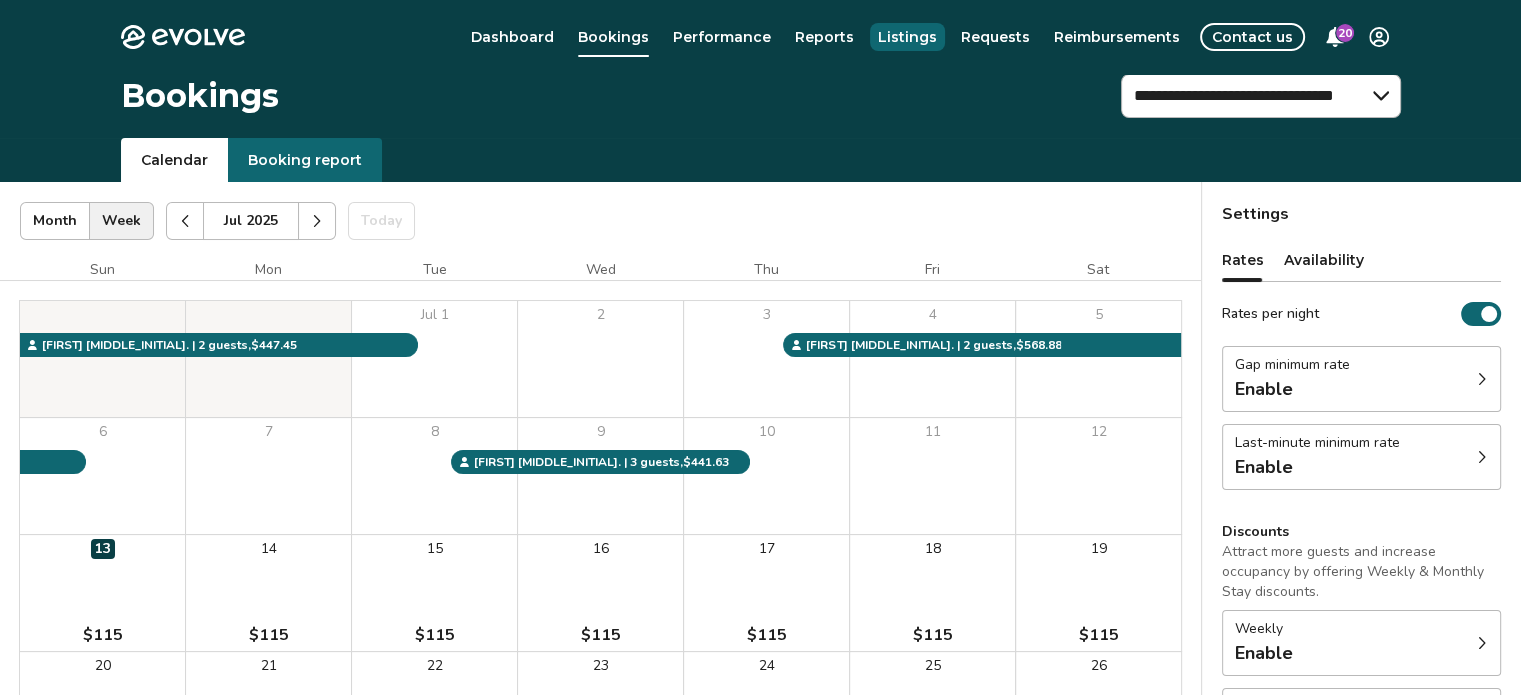 click on "Listings" at bounding box center [907, 37] 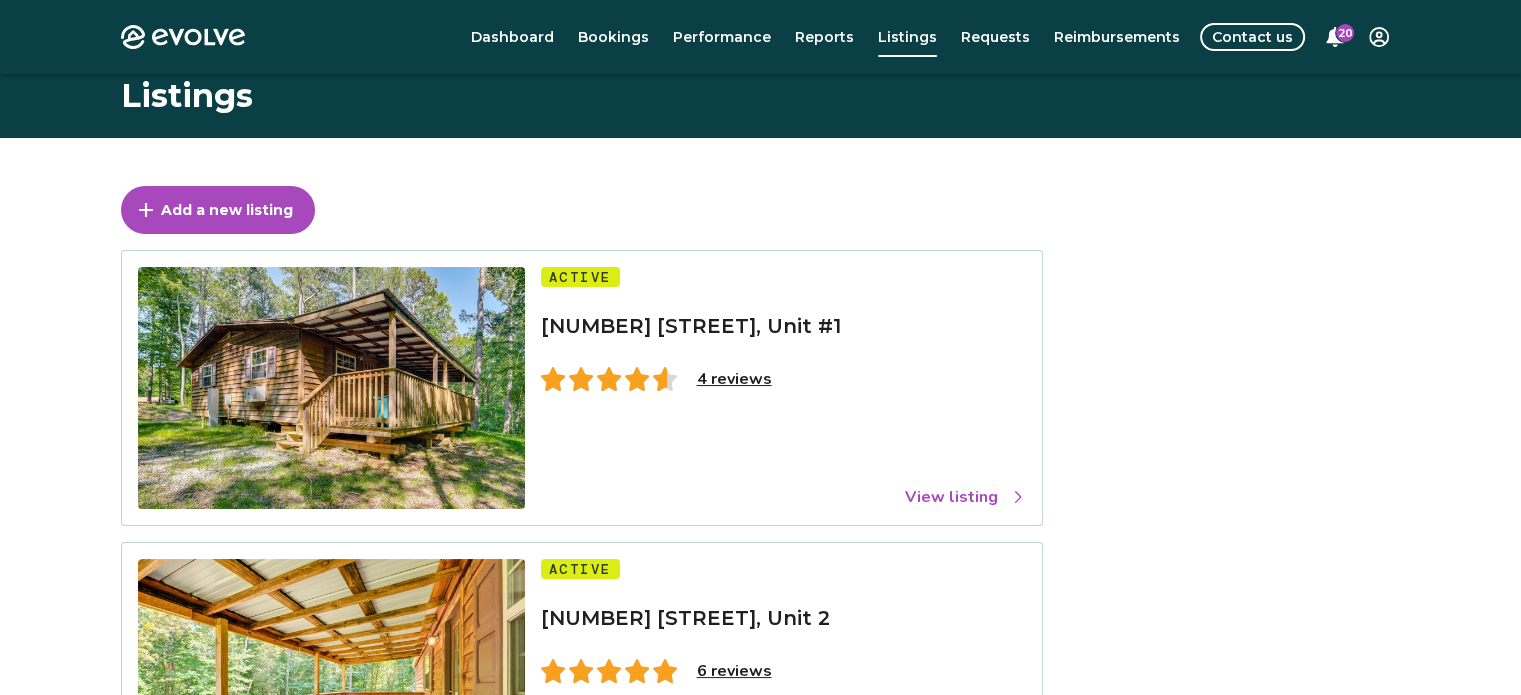 scroll, scrollTop: 0, scrollLeft: 0, axis: both 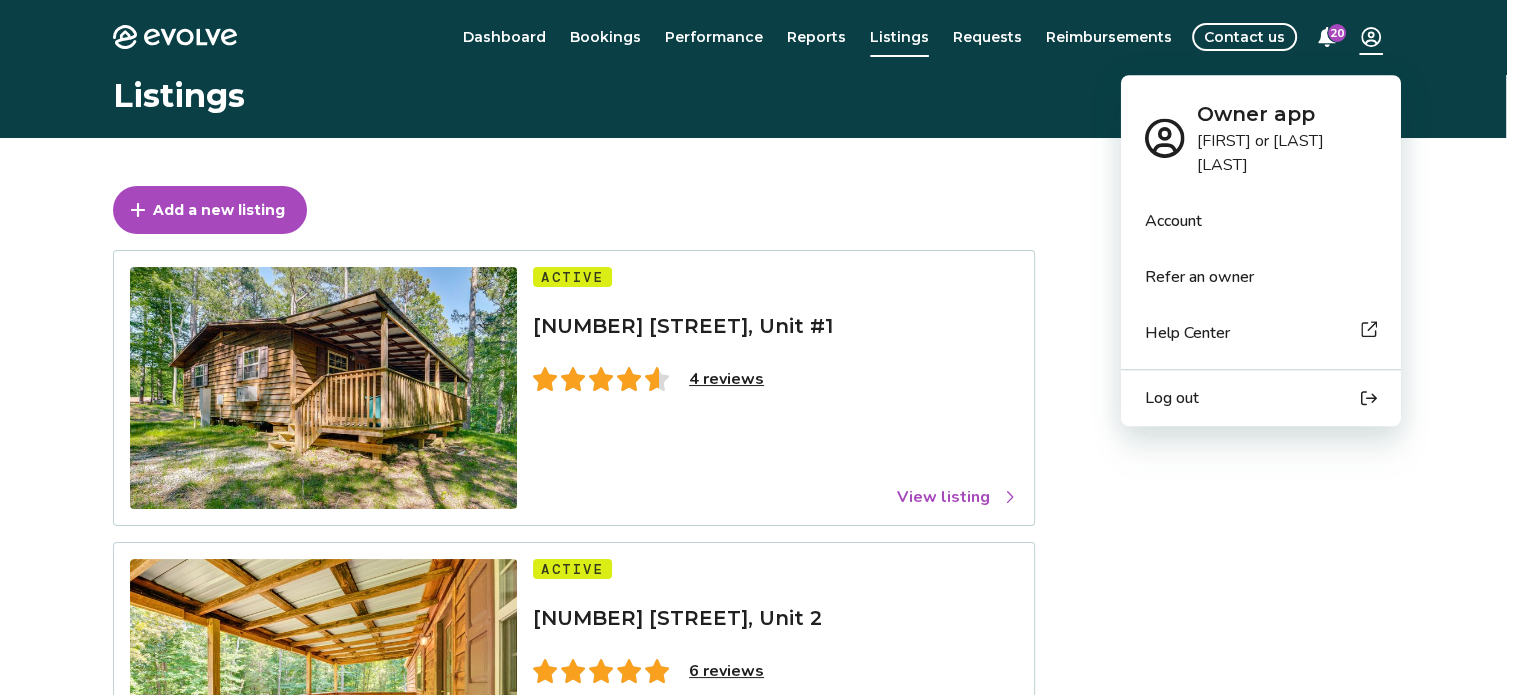 click on "Evolve Dashboard Bookings Performance Reports Listings Requests Reimbursements Contact us 20 Listings Add a new listing Active [NUMBER] [STREET], Unit #1 4 reviews View listing Active [NUMBER] [STREET], Unit 2 6 reviews View listing Active [NUMBER] [STREET], Unit 3 3 reviews View listing © 2013-Present Evolve Vacation Rental Network Privacy Policy | Terms of Service
Owner app [FIRST] or [LAST] [LAST] Account Refer an owner Help Center Log out" at bounding box center (760, 699) 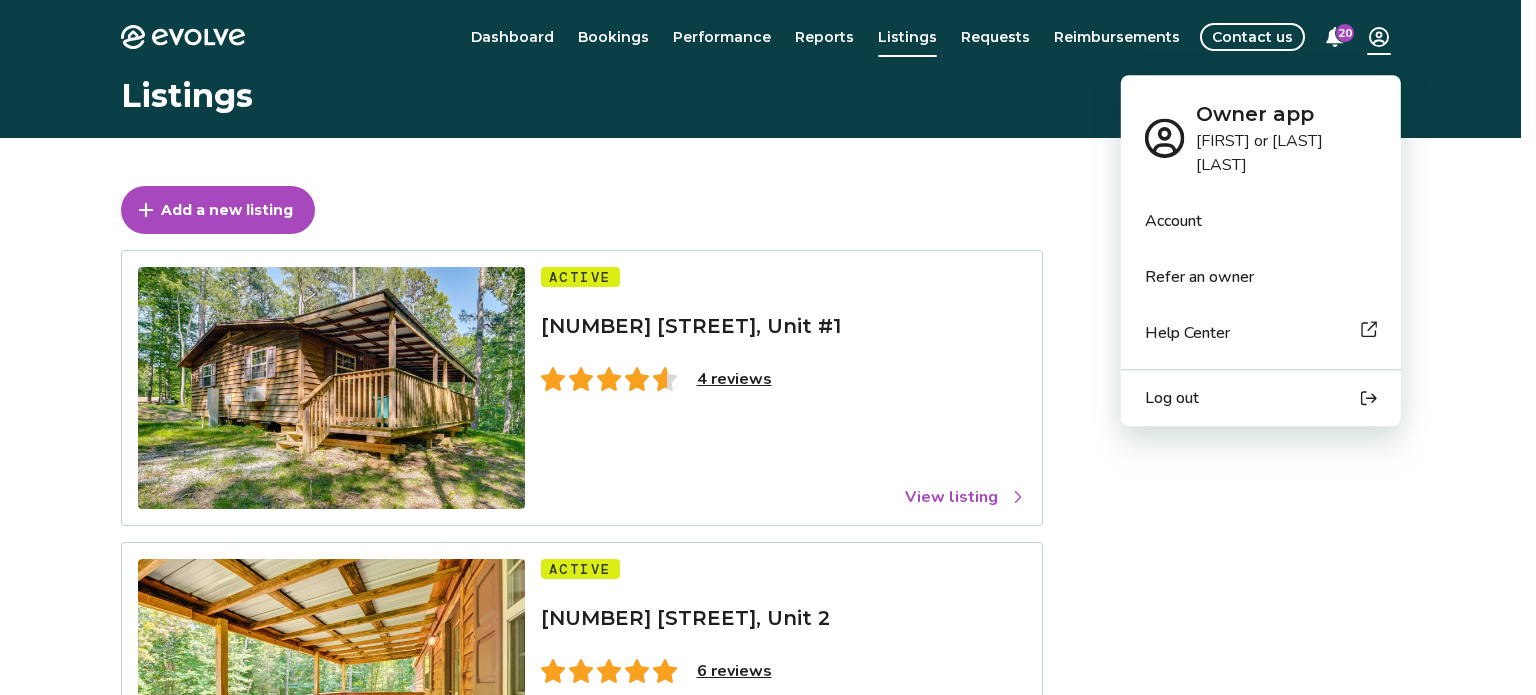 click on "Refer an owner" at bounding box center [1261, 277] 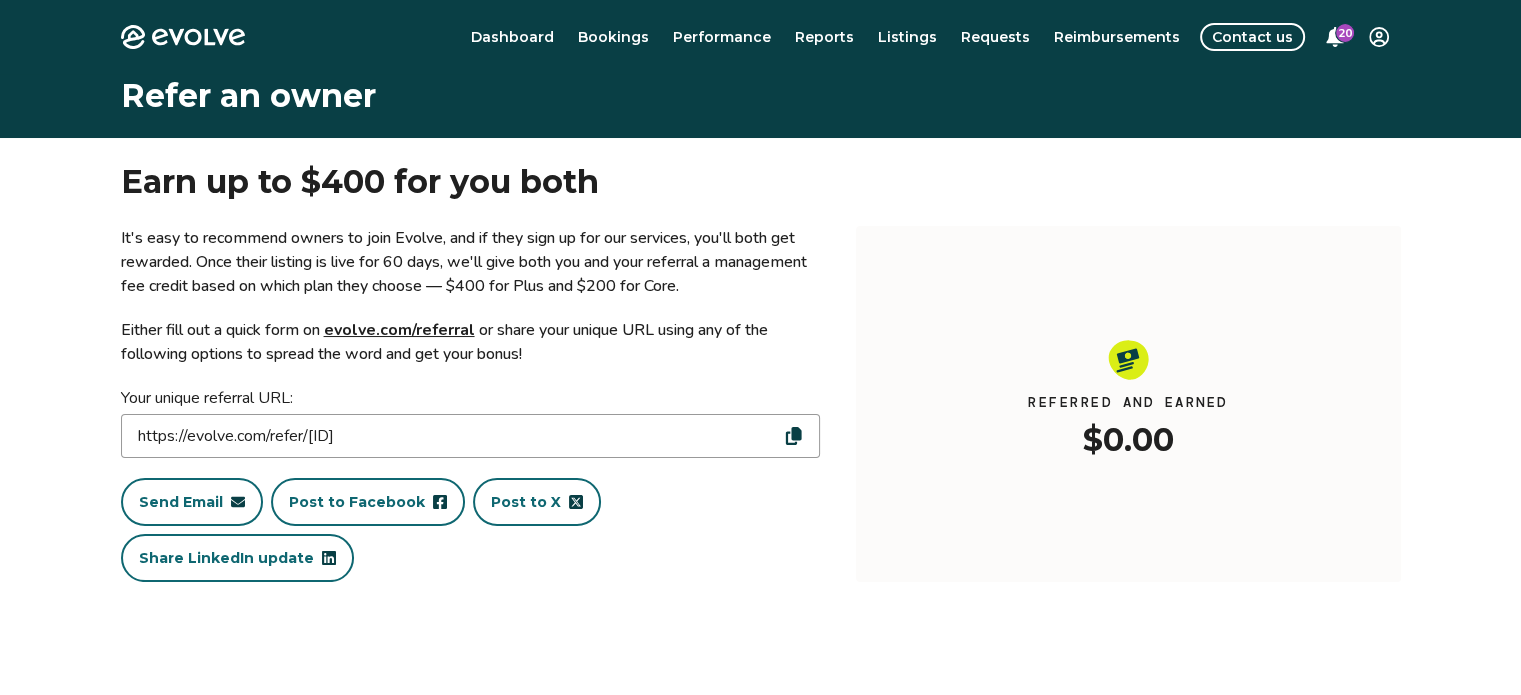 click on "Evolve Dashboard Bookings Performance Reports Listings Requests Reimbursements Contact us 20 Refer an owner Earn up to $400 for you both It's easy to recommend owners to join Evolve, and if they sign up for our services, you'll both get rewarded. Once their listing is live for 60 days, we'll give both you and your referral a management fee credit based on which plan they choose — $400 for Plus and $200 for Core. Either fill out a quick form on evolve.com/referral or share your unique URL using any of the following options to spread the word and get your bonus! Your unique referral URL: https://evolve.com/refer/[ID] Send Email Post to Facebook Post to X Share LinkedIn update Referred and earned $0.00 No referrals submitted yet. Referral FAQs What is Evolve's Referral Program? When will my management fee credit be applied to my account? © 2013-Present Evolve Vacation Rental Network Privacy Policy | Terms of Service" at bounding box center (760, 594) 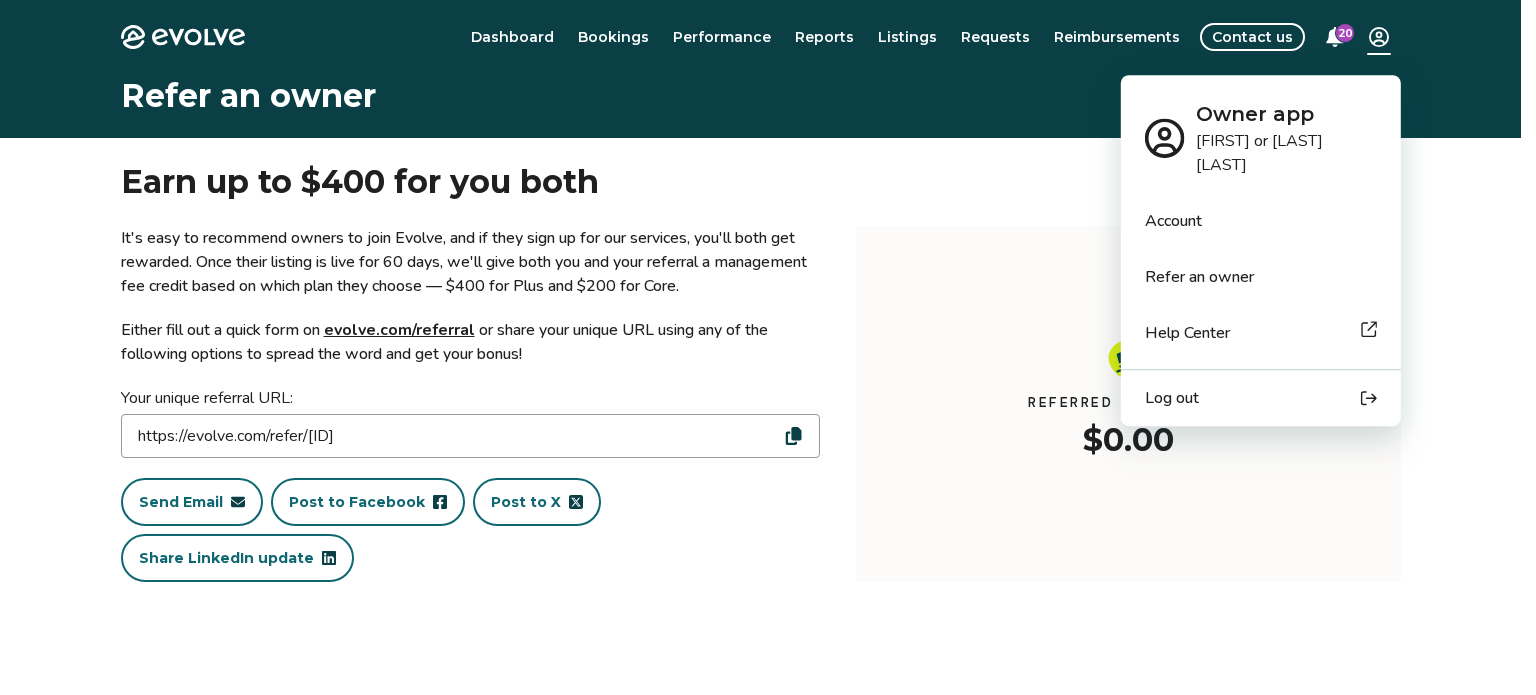 click on "Help Center" at bounding box center (1187, 333) 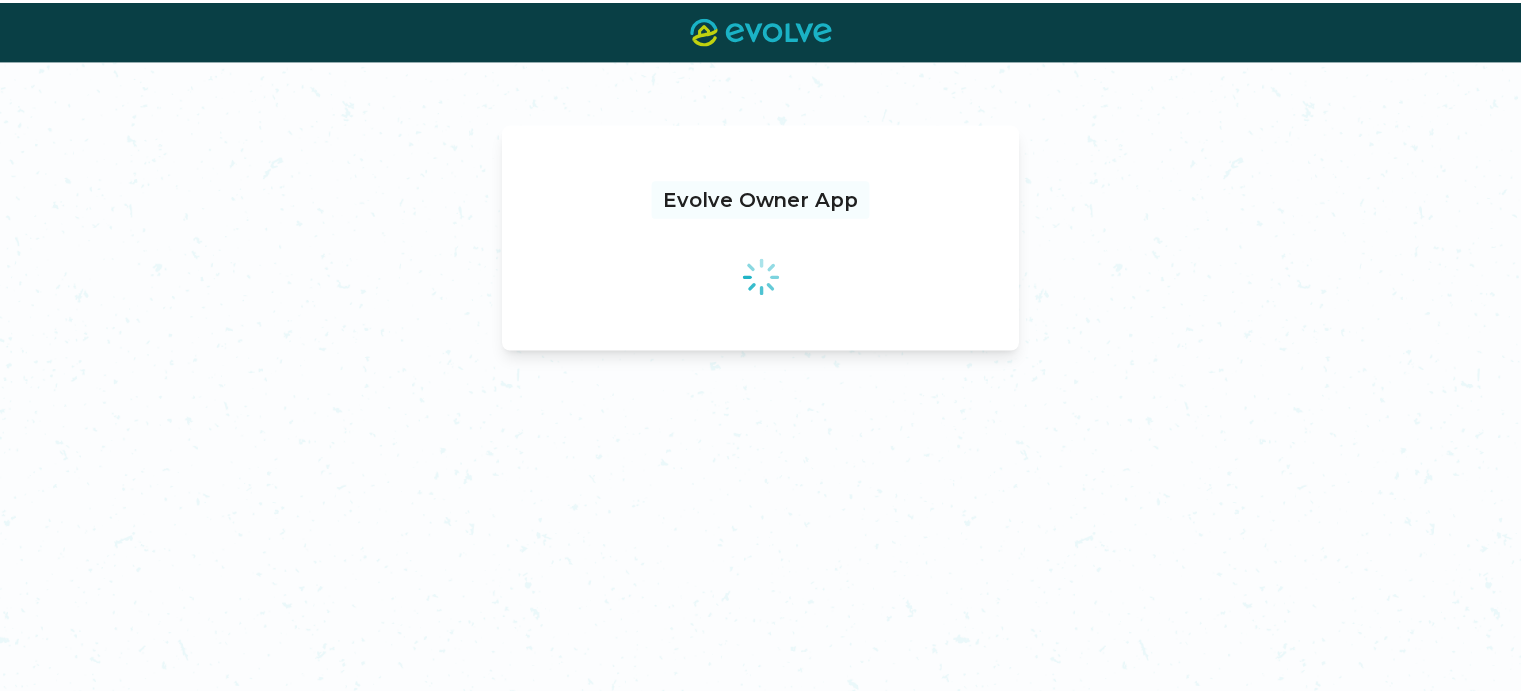 scroll, scrollTop: 0, scrollLeft: 0, axis: both 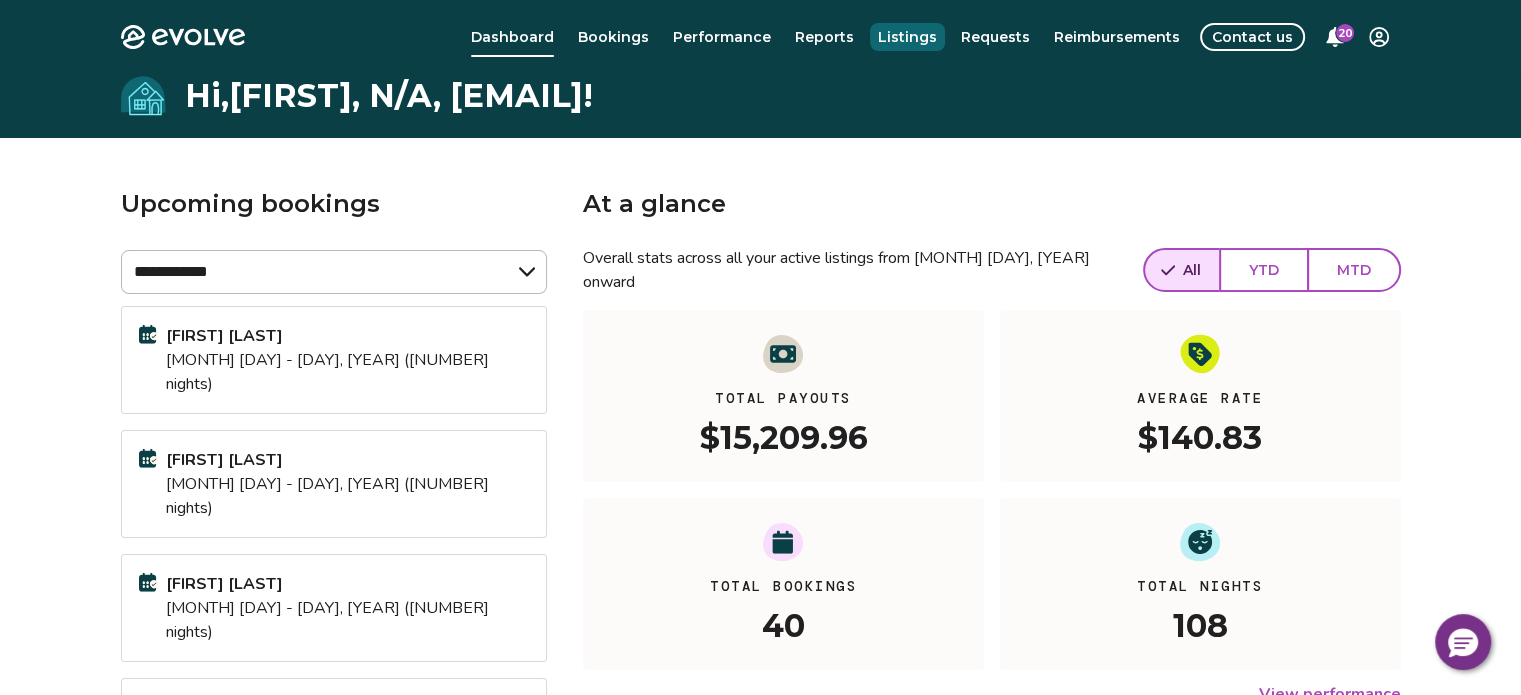 click on "Listings" at bounding box center [907, 37] 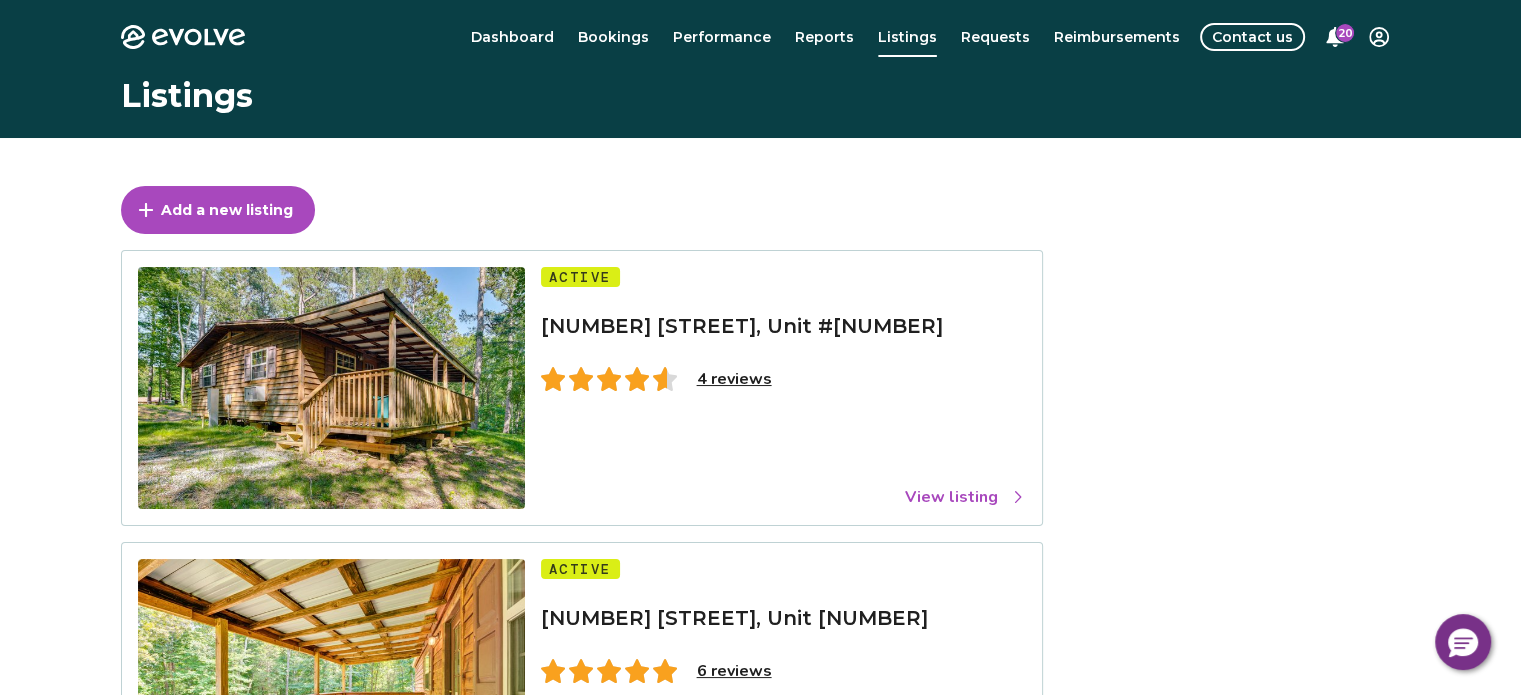 scroll, scrollTop: 200, scrollLeft: 0, axis: vertical 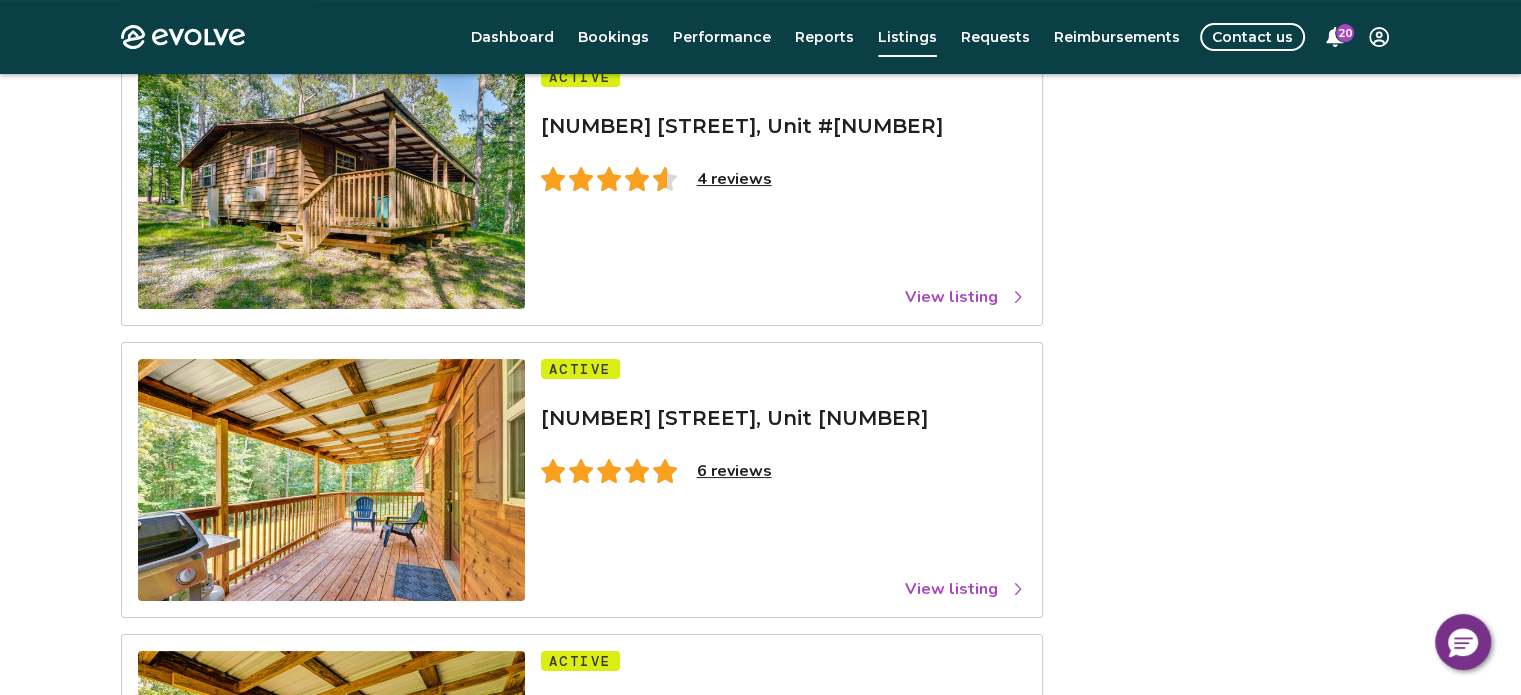 click on "View listing" at bounding box center [965, 297] 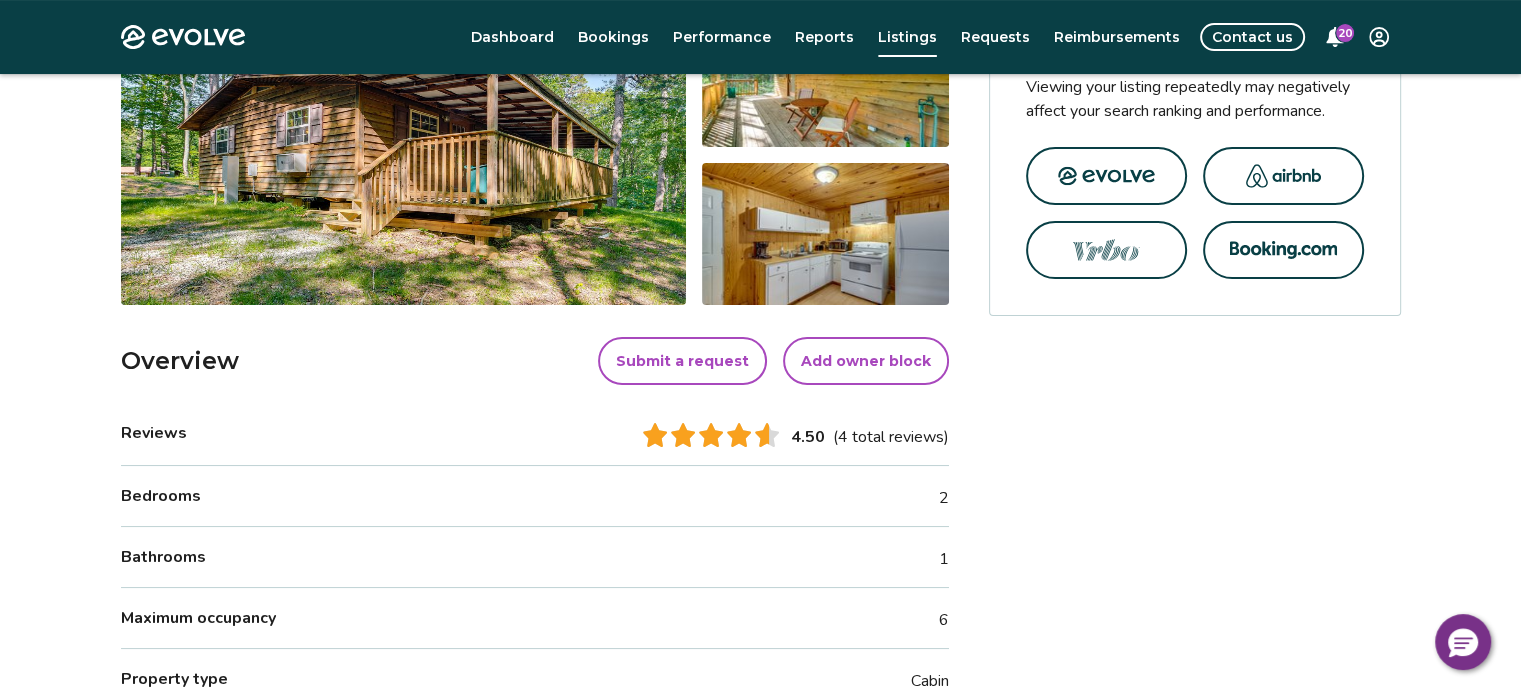 scroll, scrollTop: 0, scrollLeft: 0, axis: both 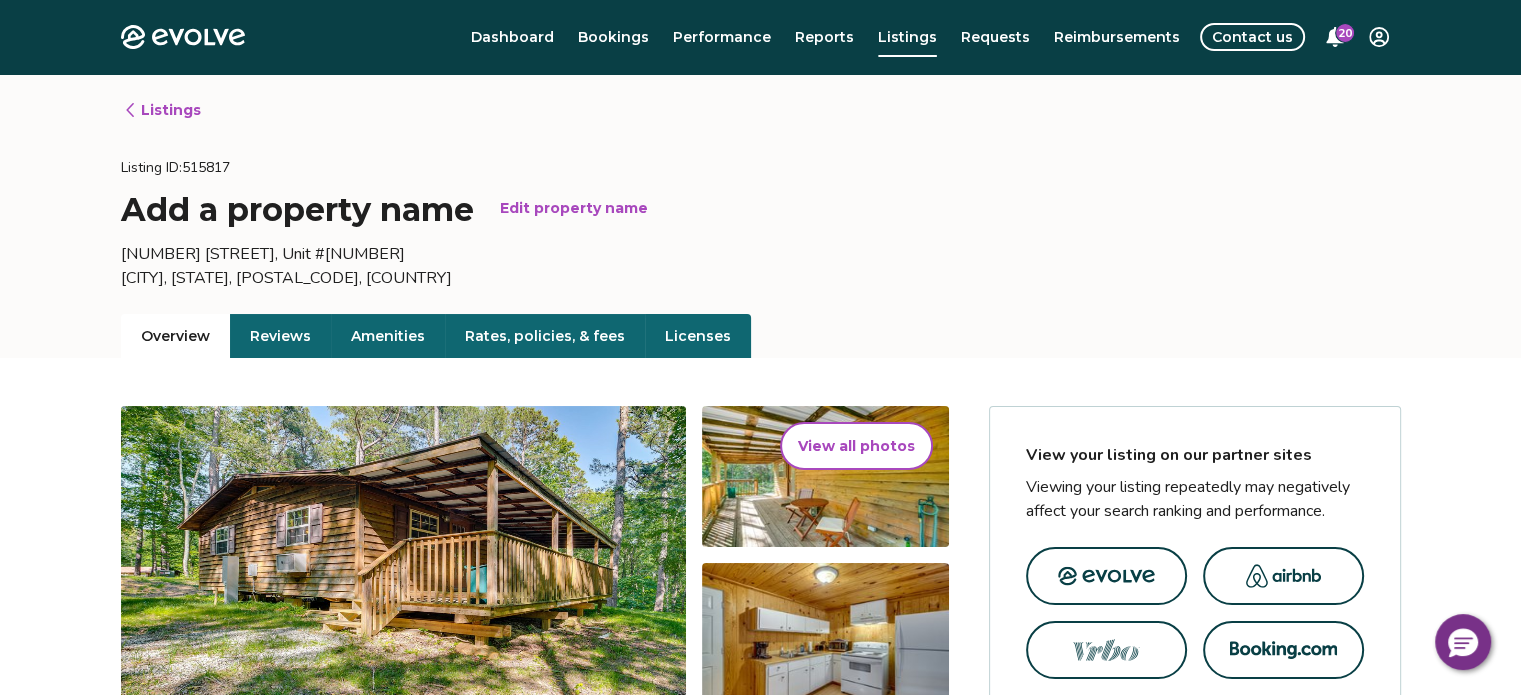 click on "Edit property name" at bounding box center (574, 208) 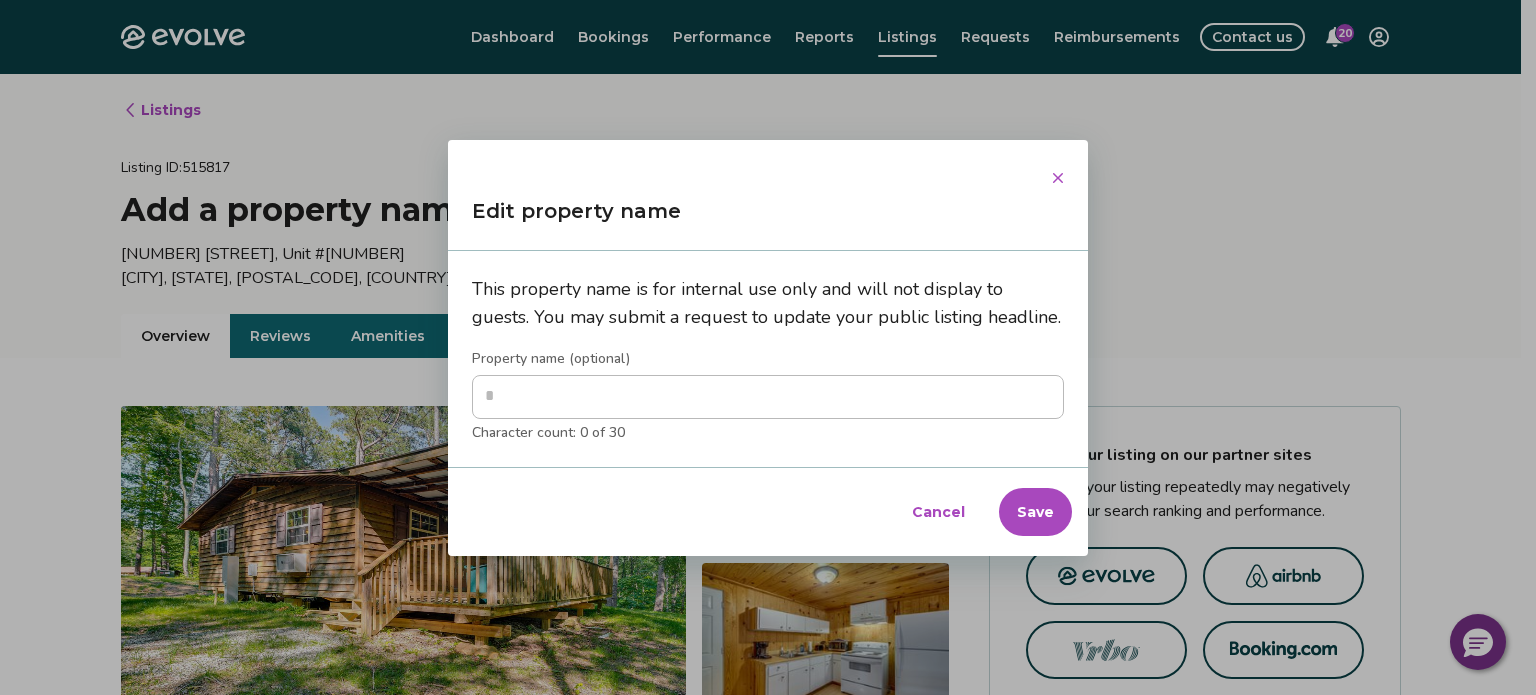 type on "*" 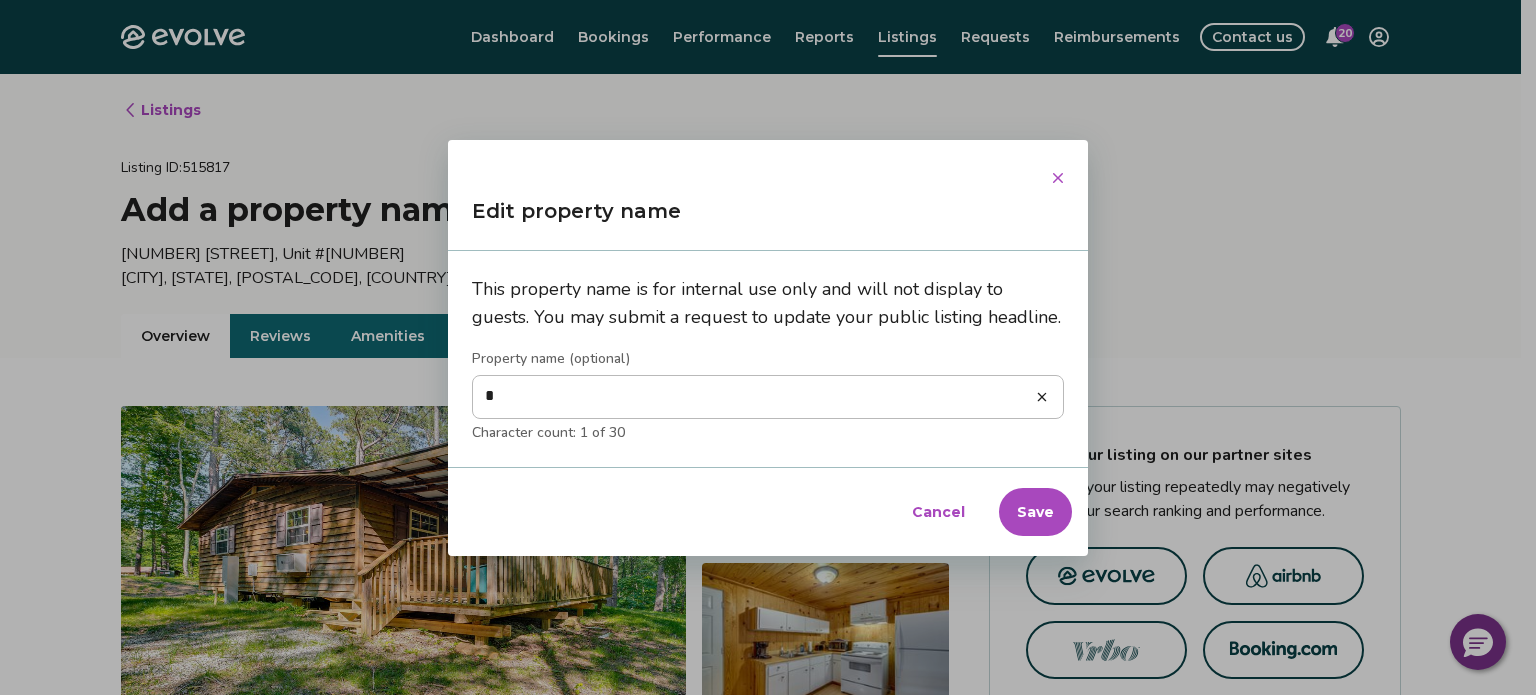 type on "**" 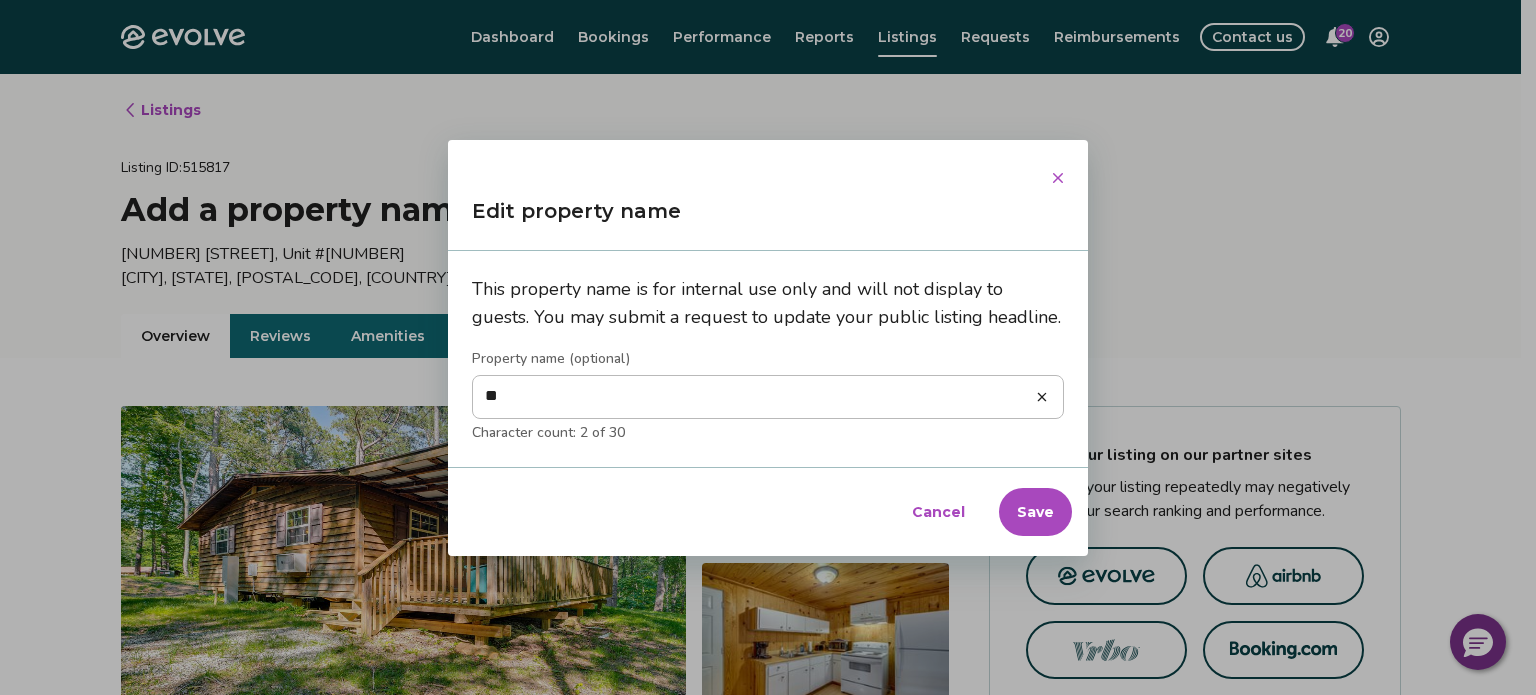type on "***" 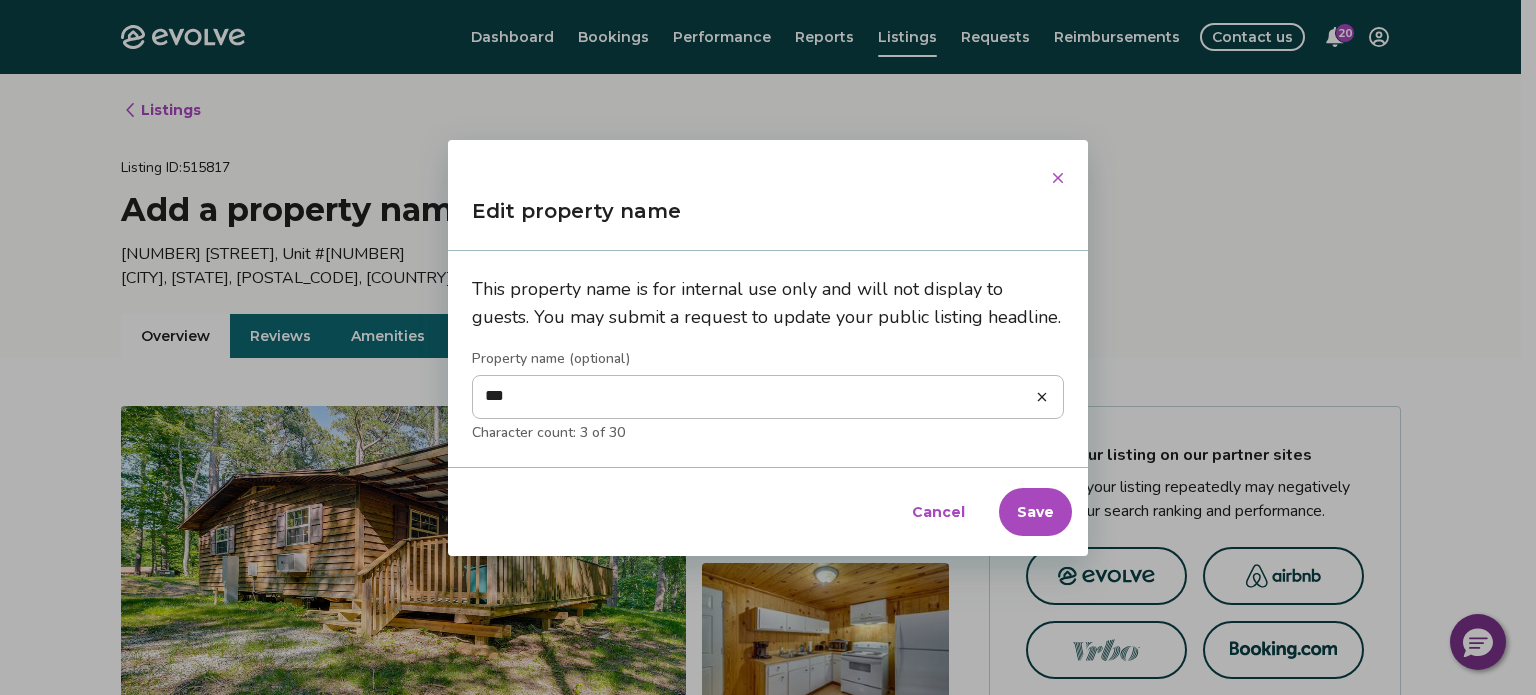 type on "****" 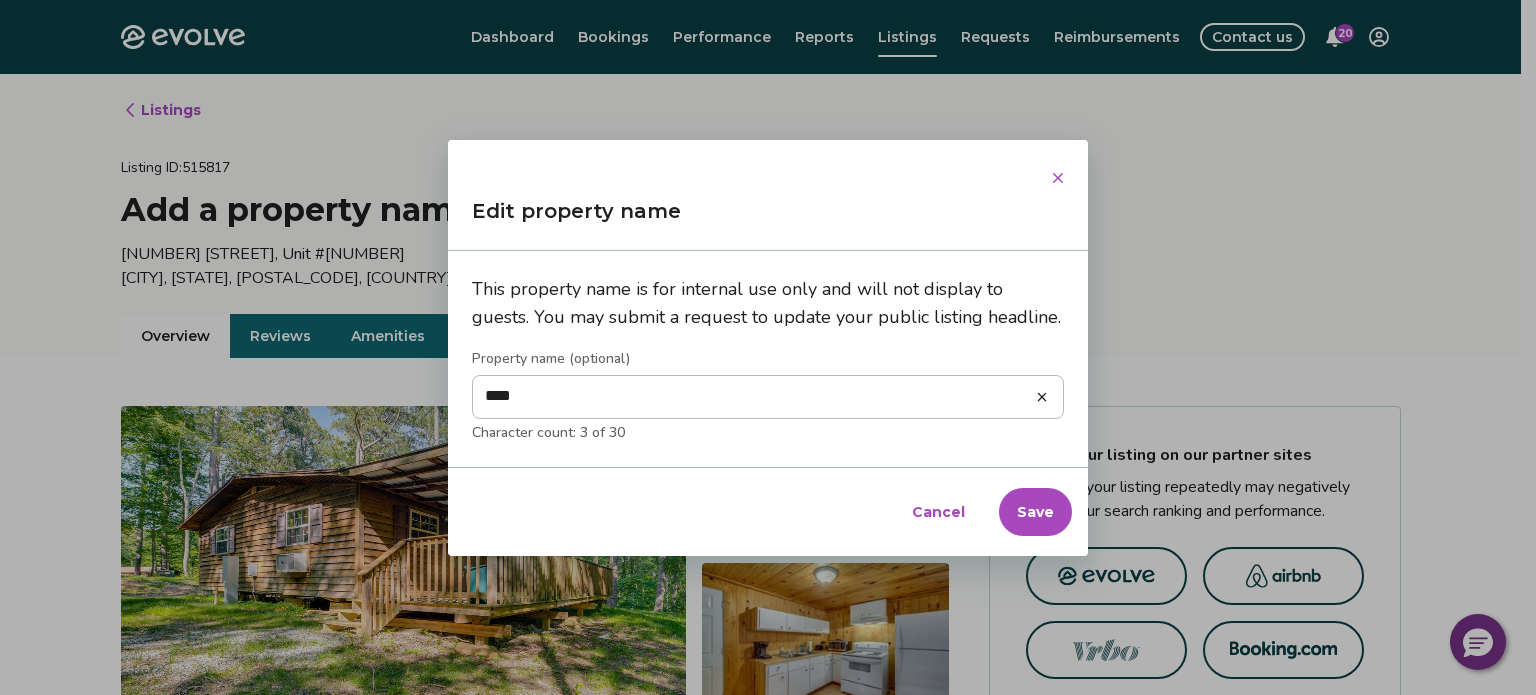 type on "*****" 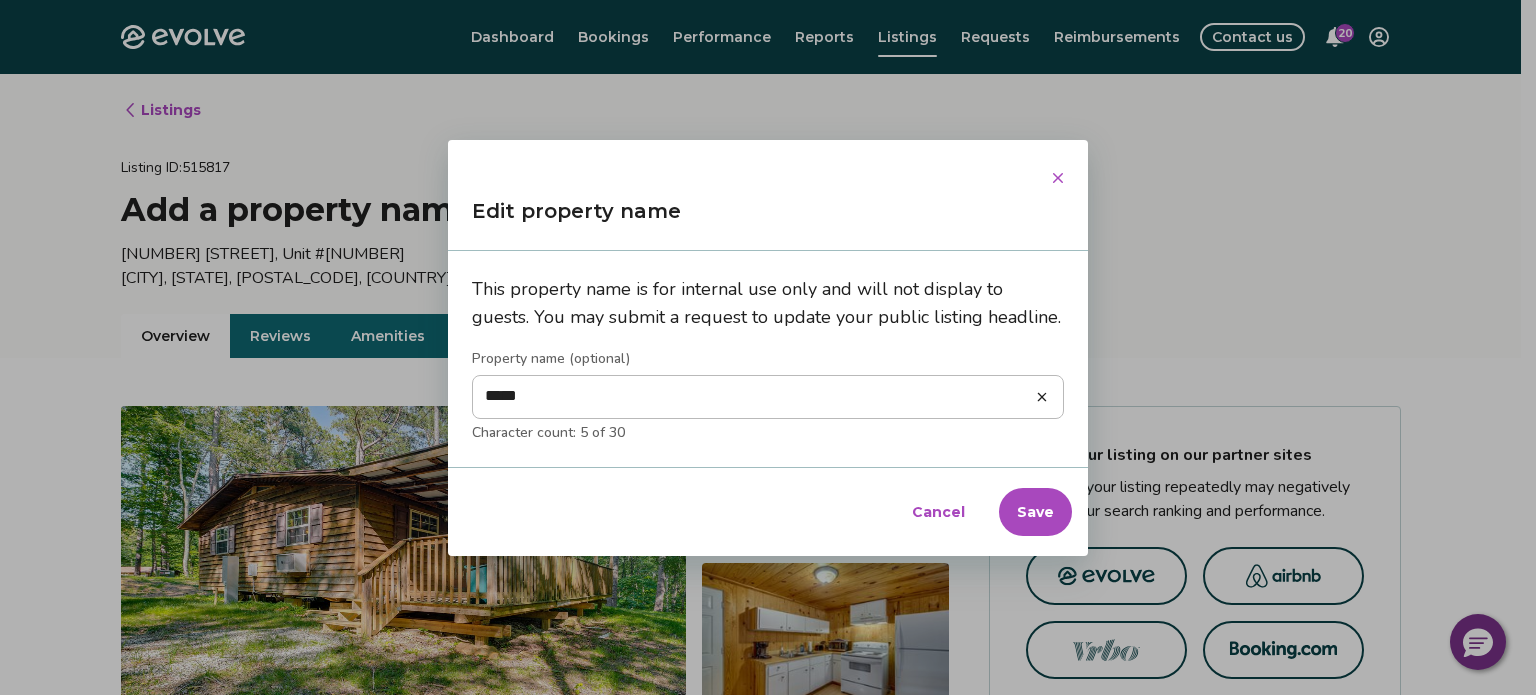 type on "******" 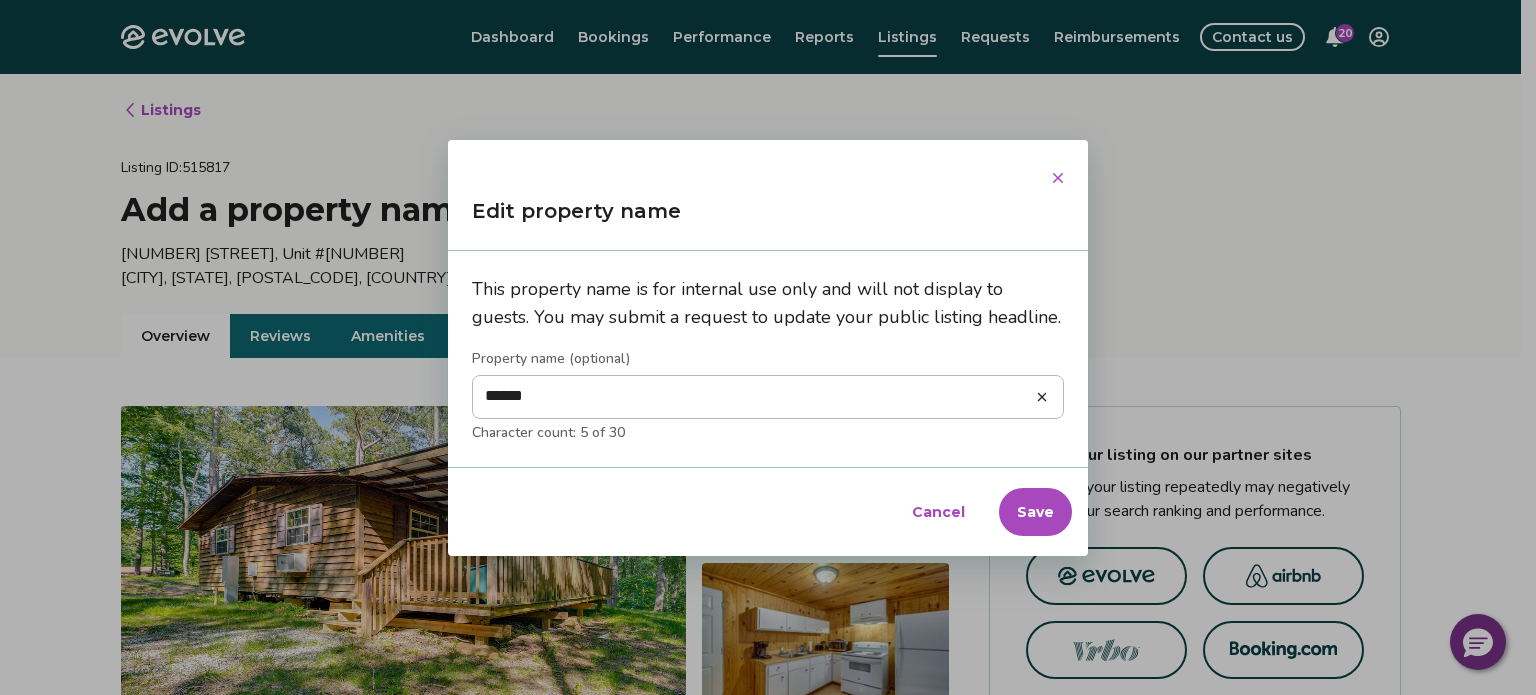 type on "*" 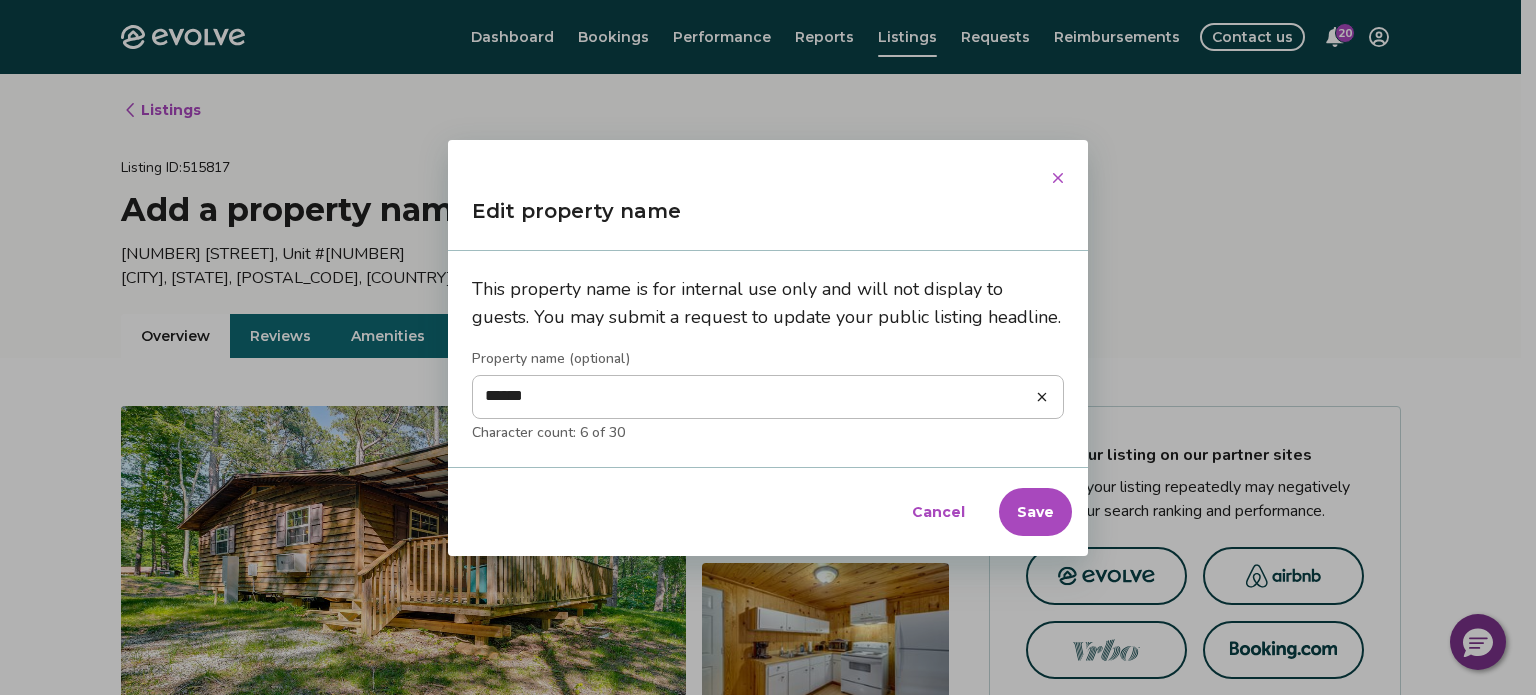 type on "*******" 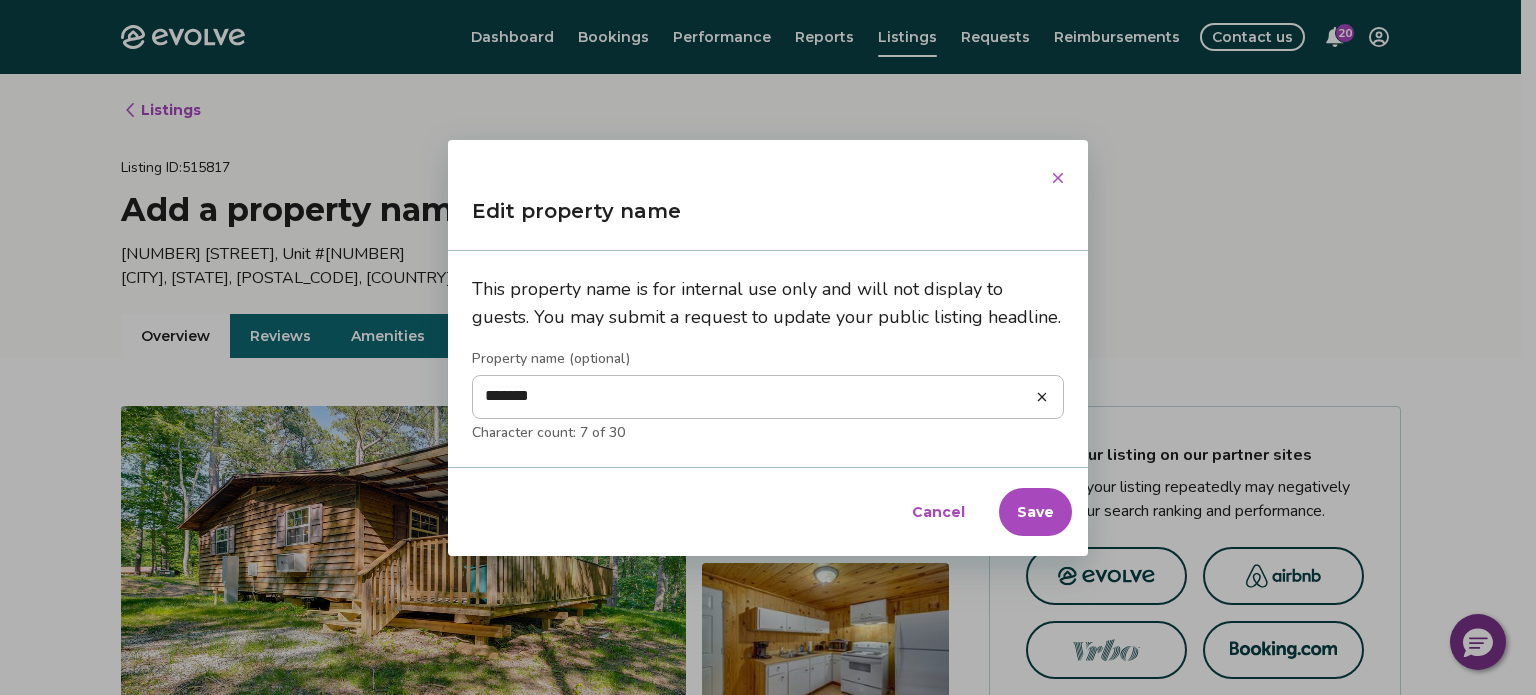 type on "********" 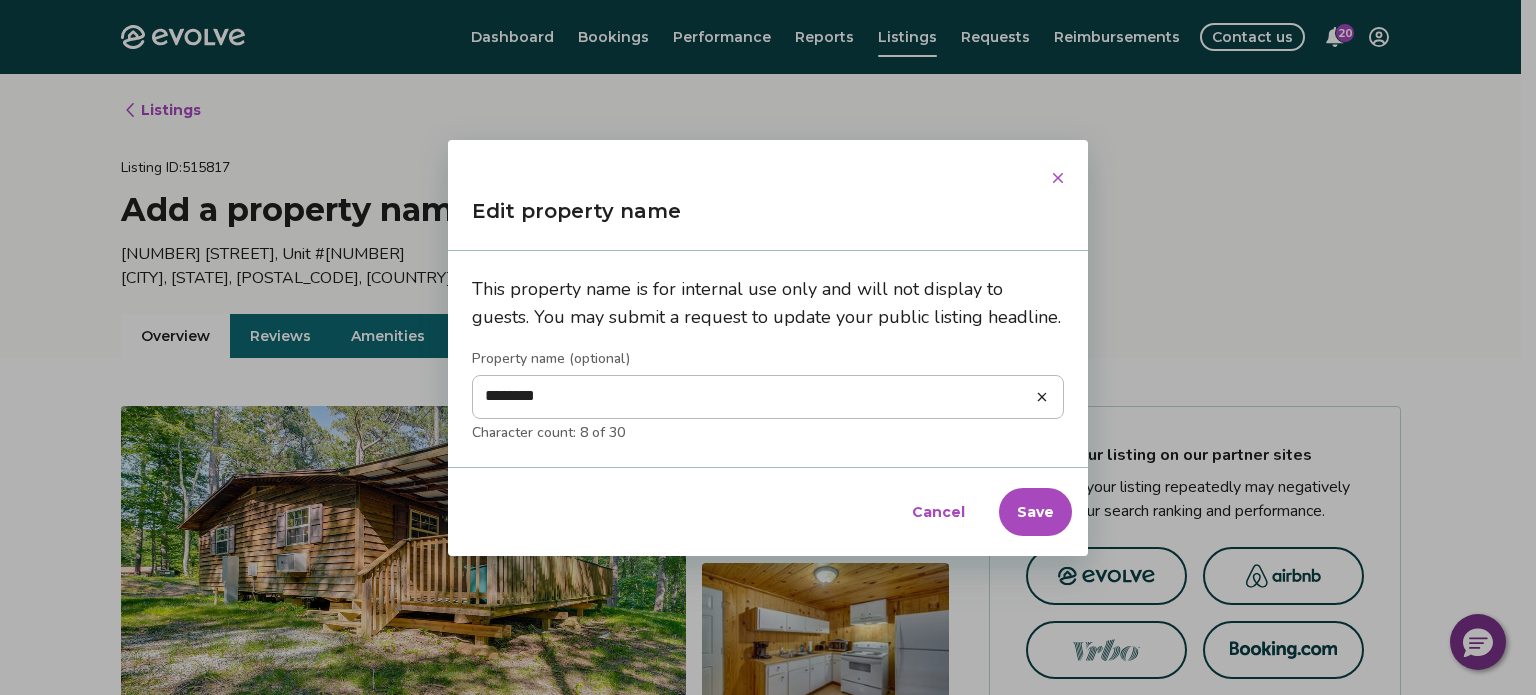 type on "********" 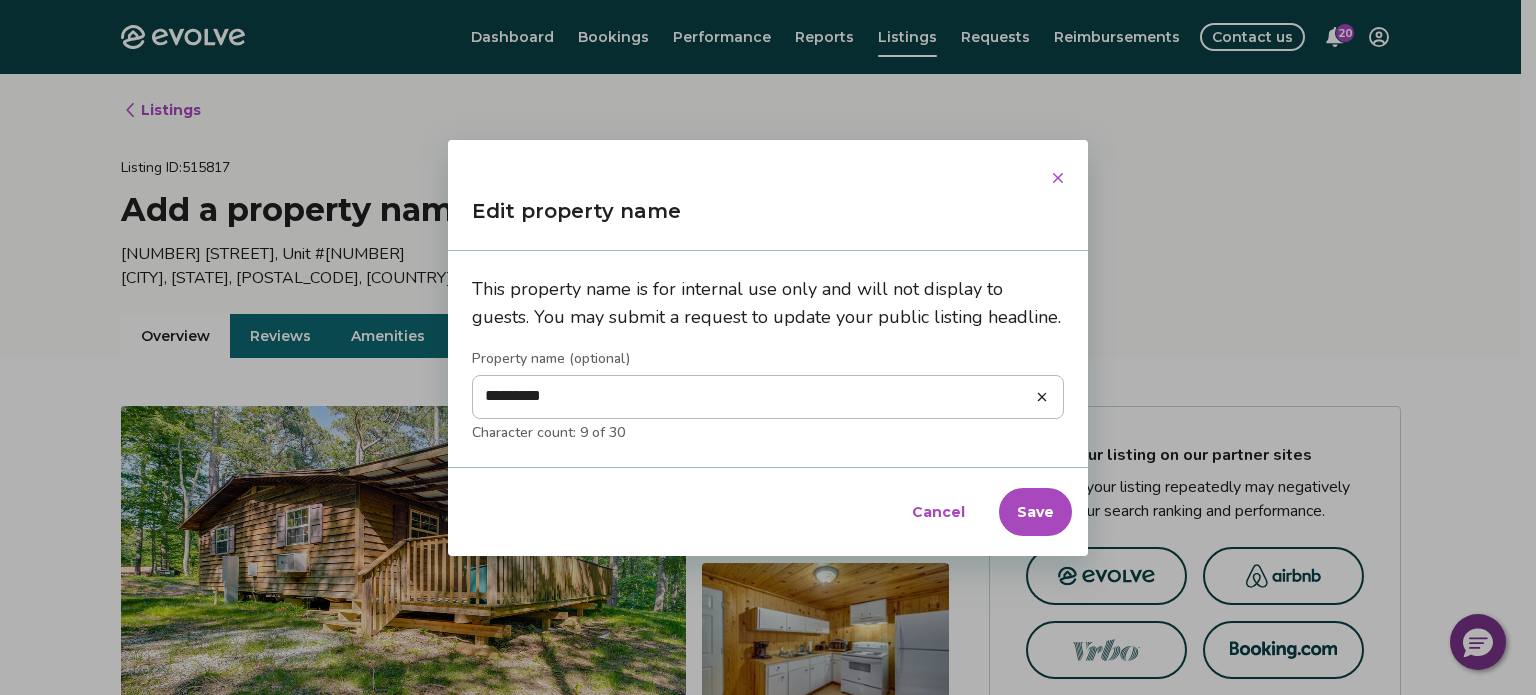 type on "**********" 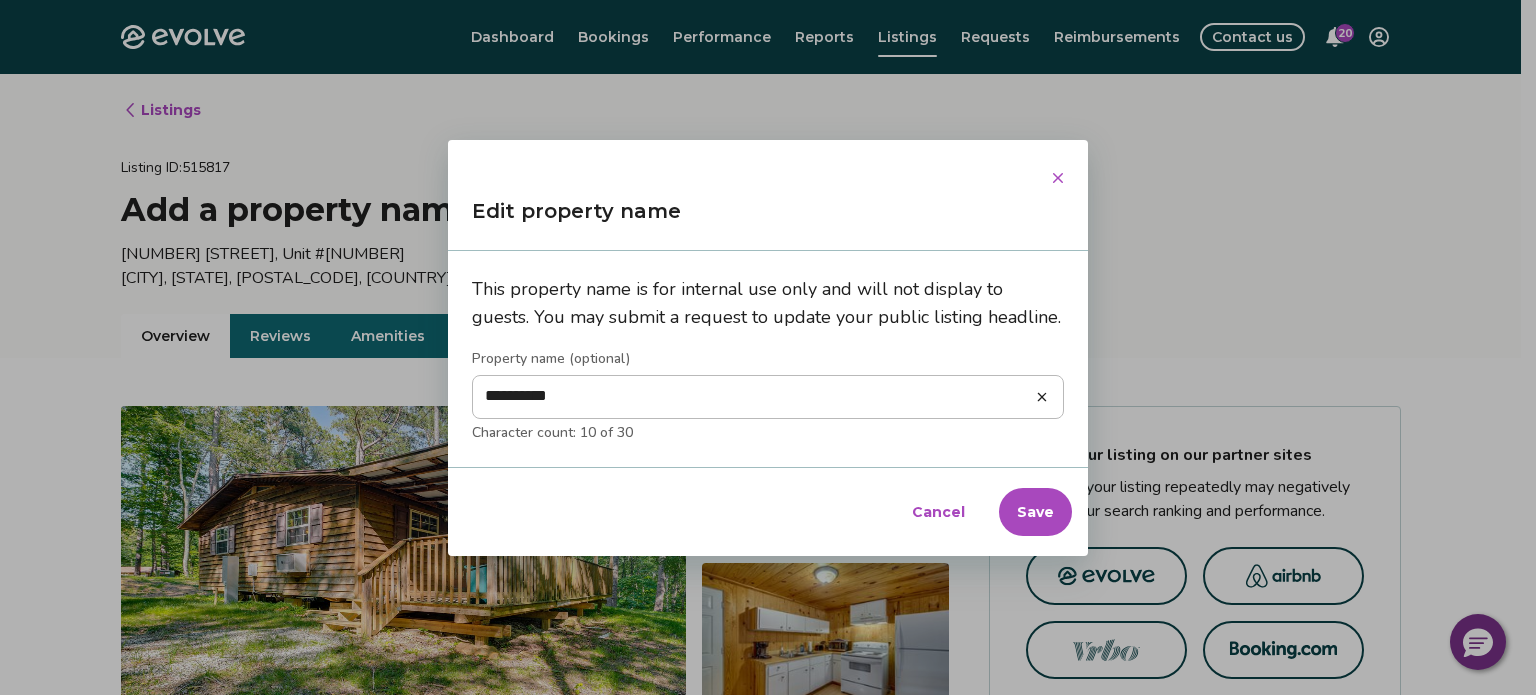 type on "**********" 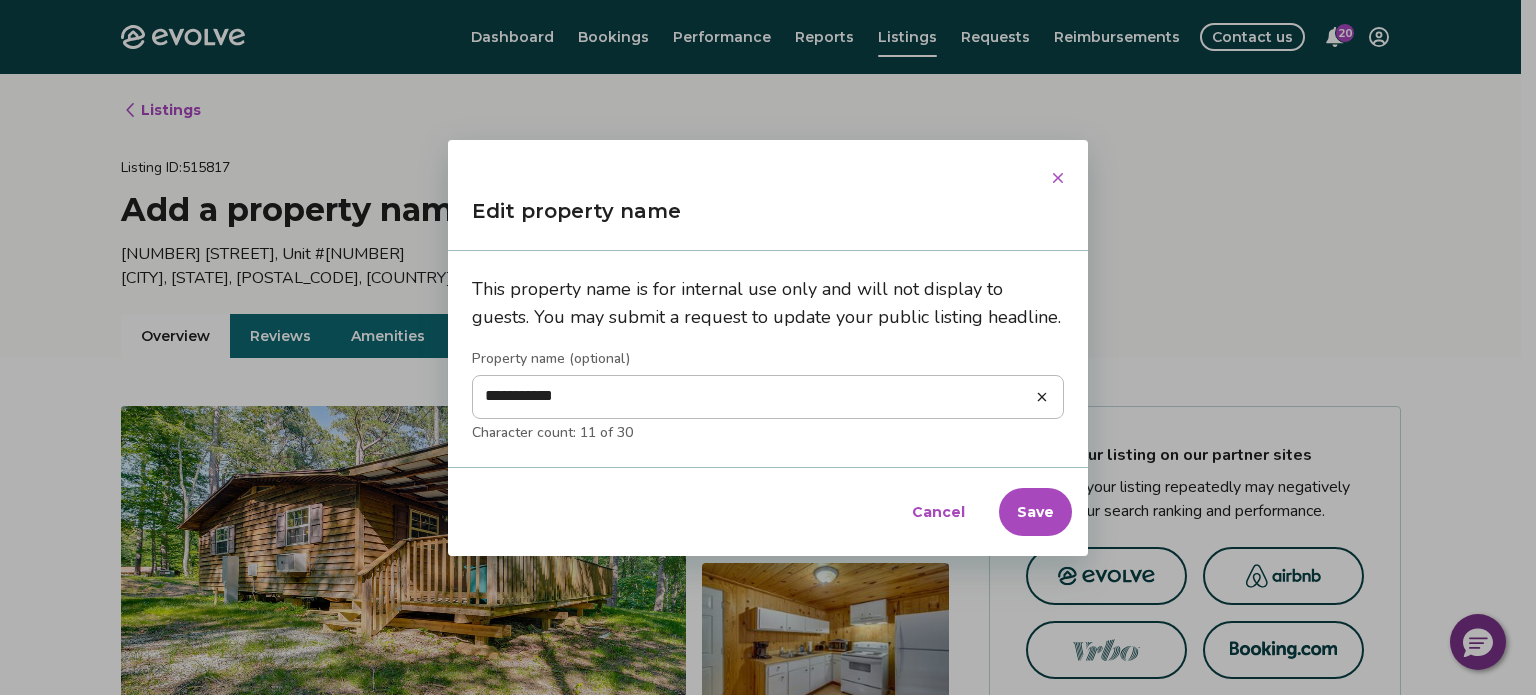 type on "**********" 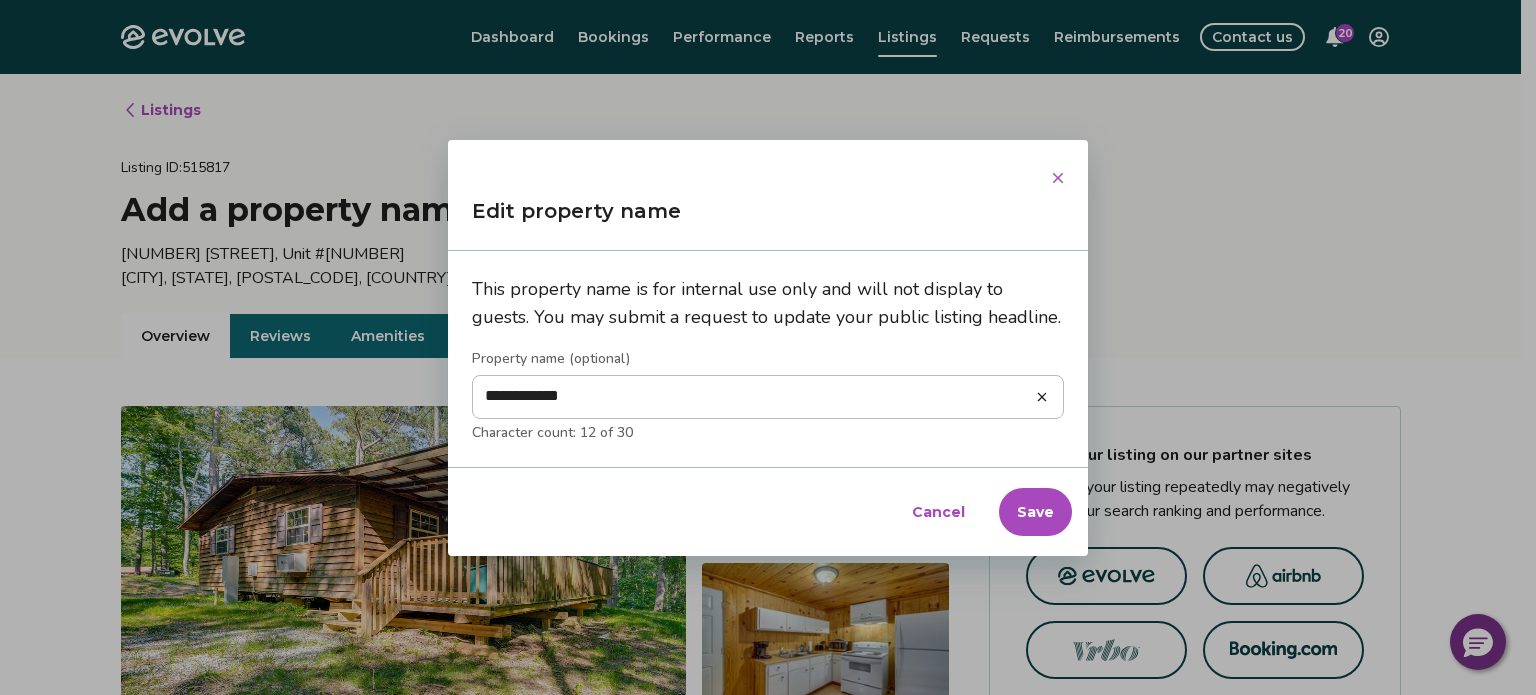 type on "**********" 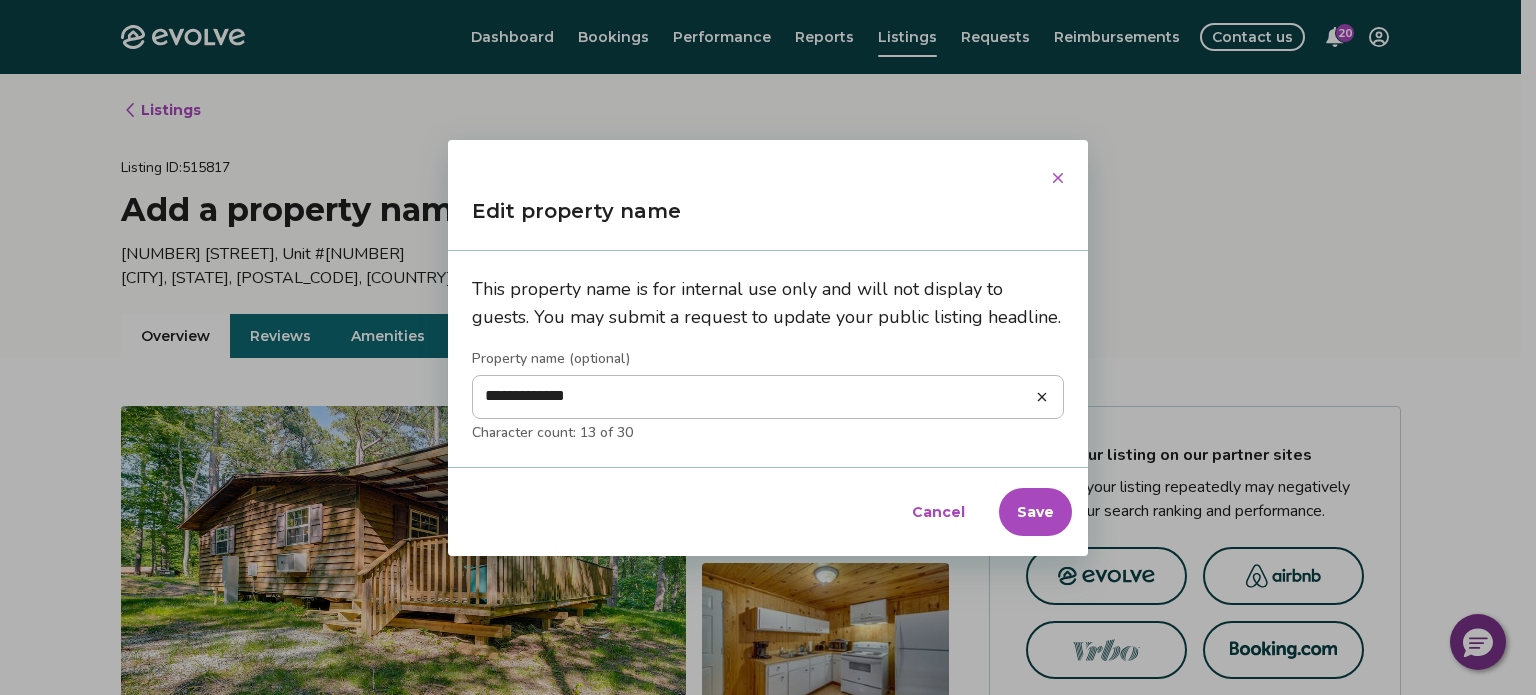 type on "**********" 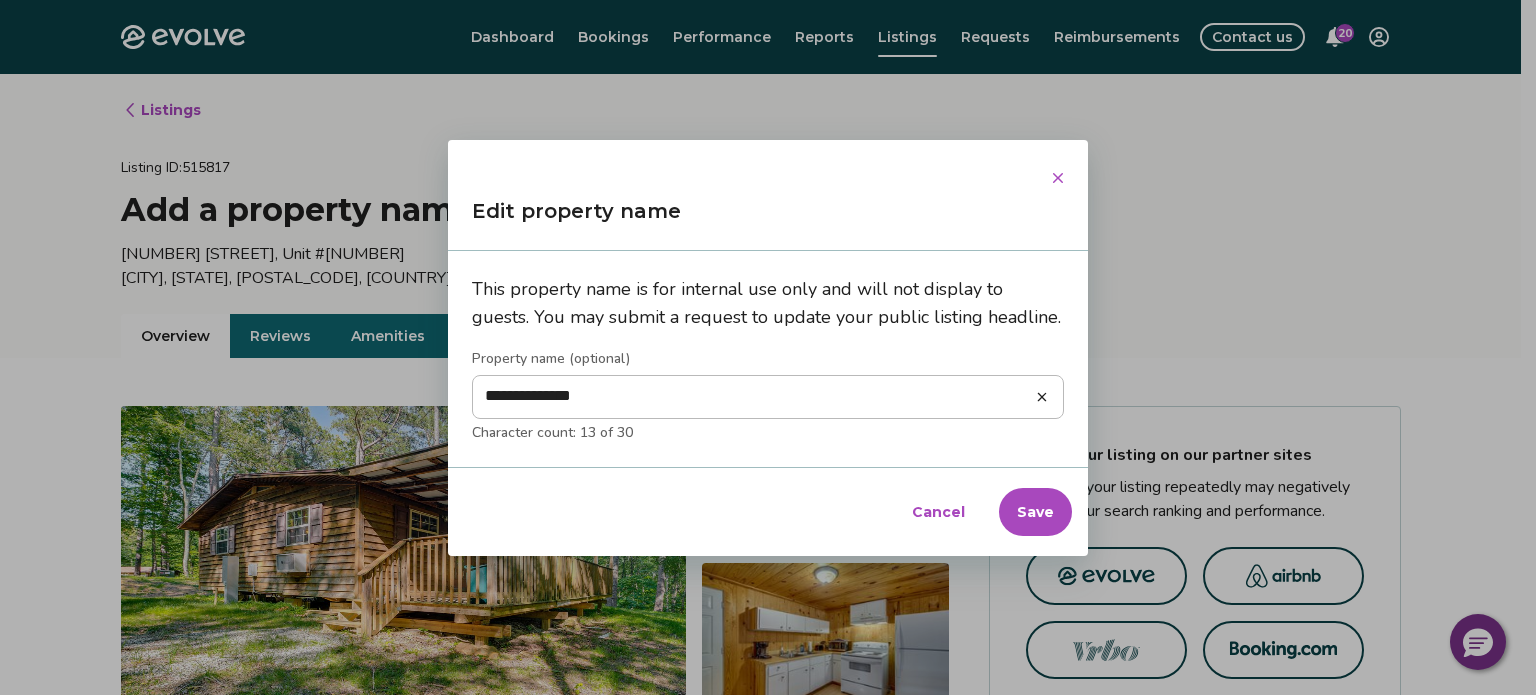 type on "**********" 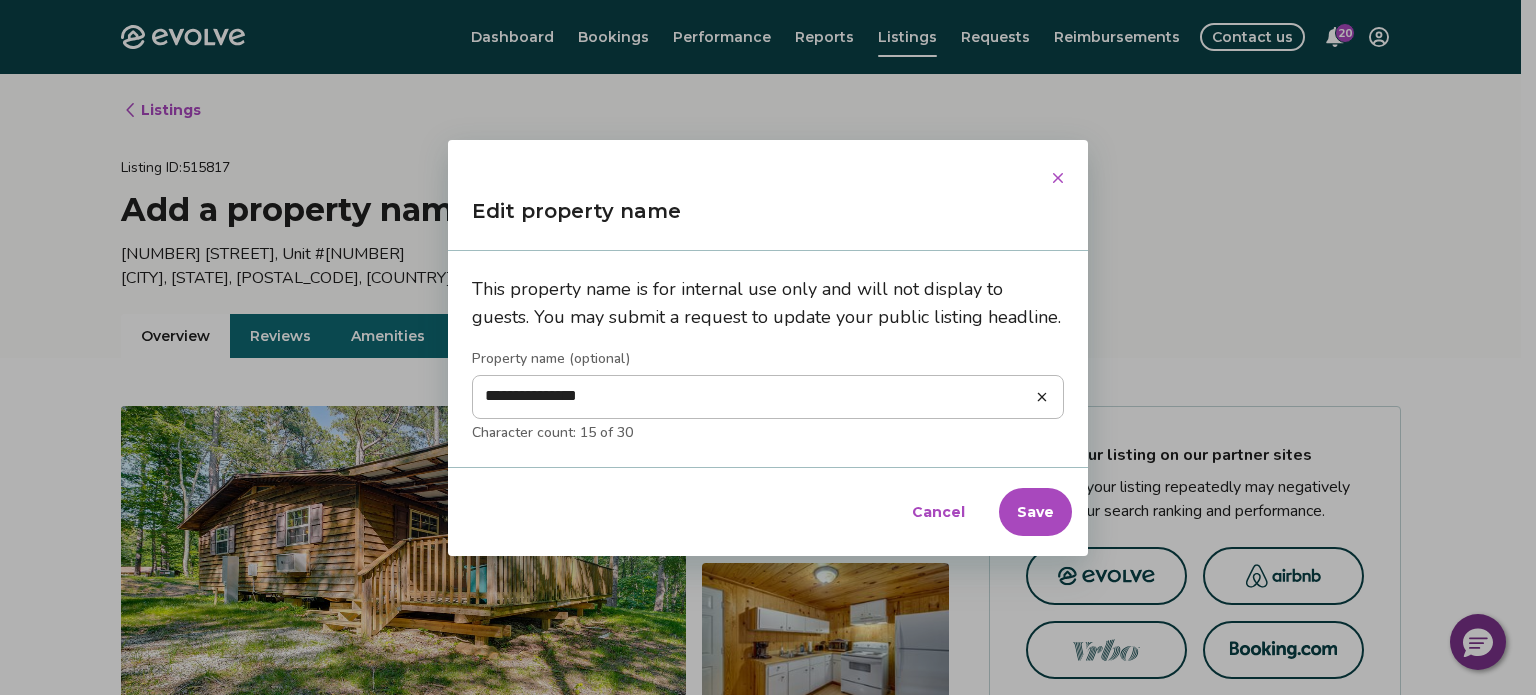 type on "**********" 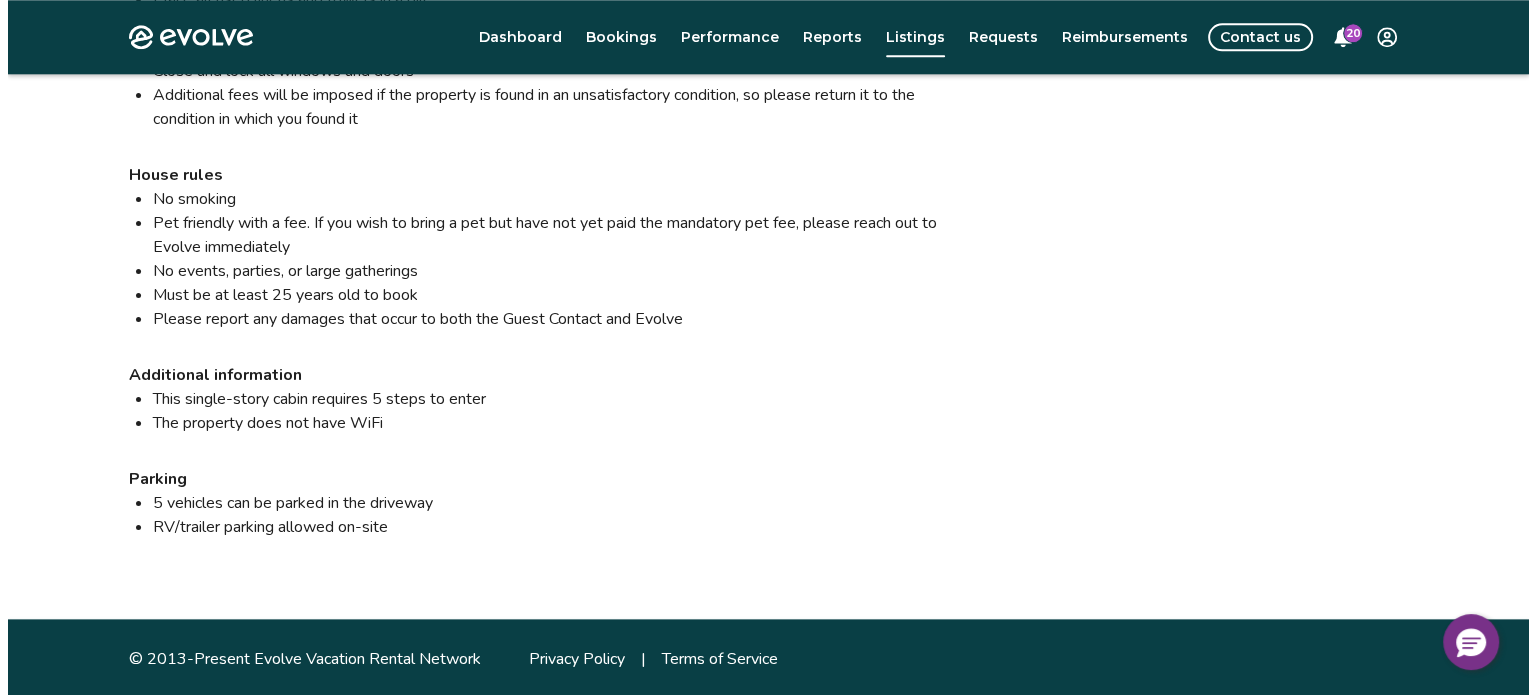 scroll, scrollTop: 1634, scrollLeft: 0, axis: vertical 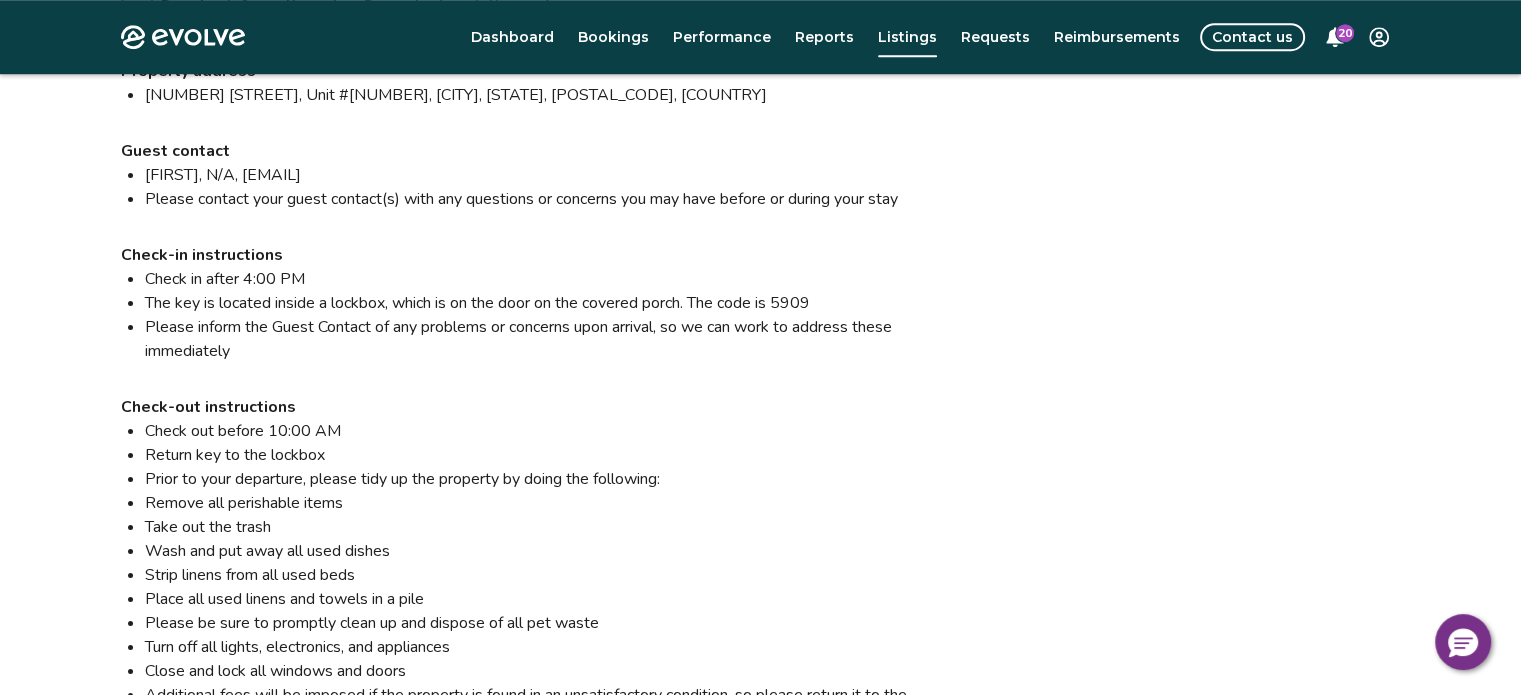 click on "Contact us" at bounding box center (1252, 37) 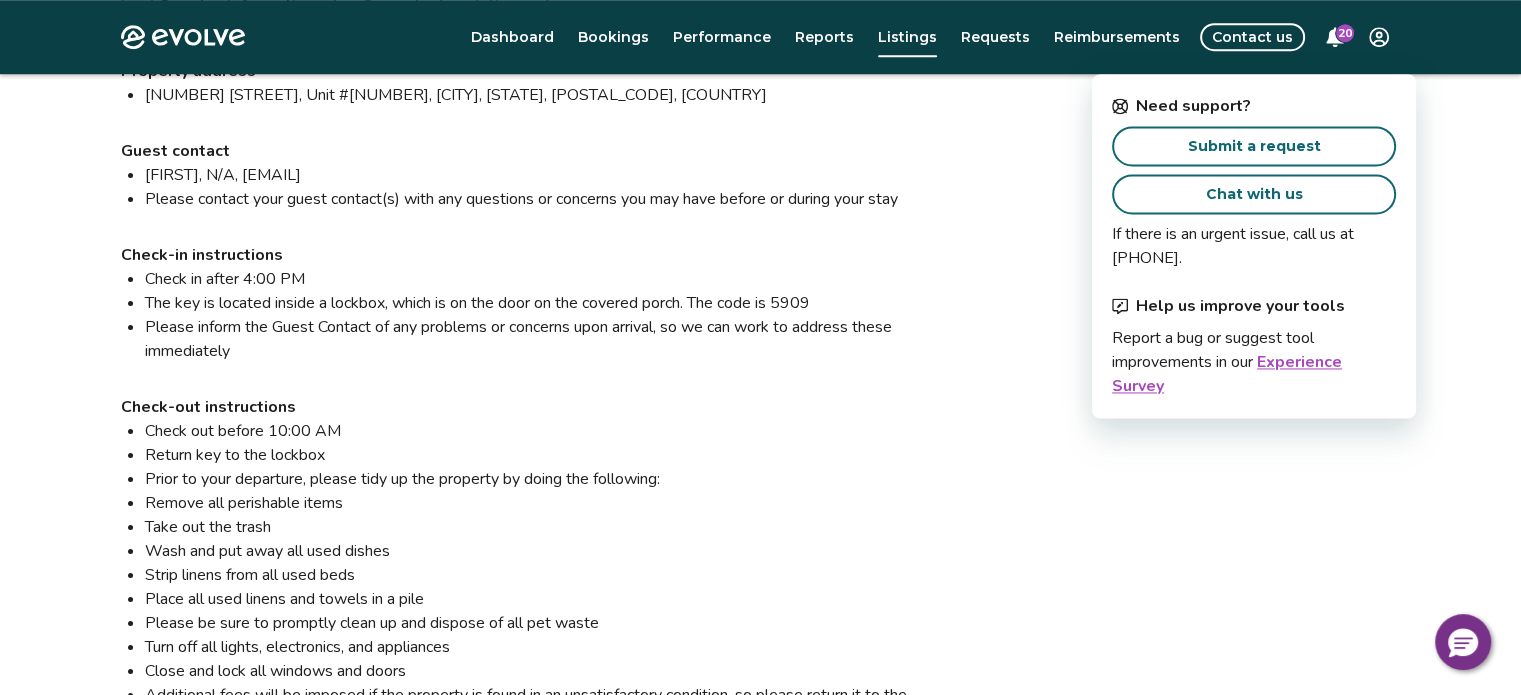 click on "Submit a request" at bounding box center (1254, 146) 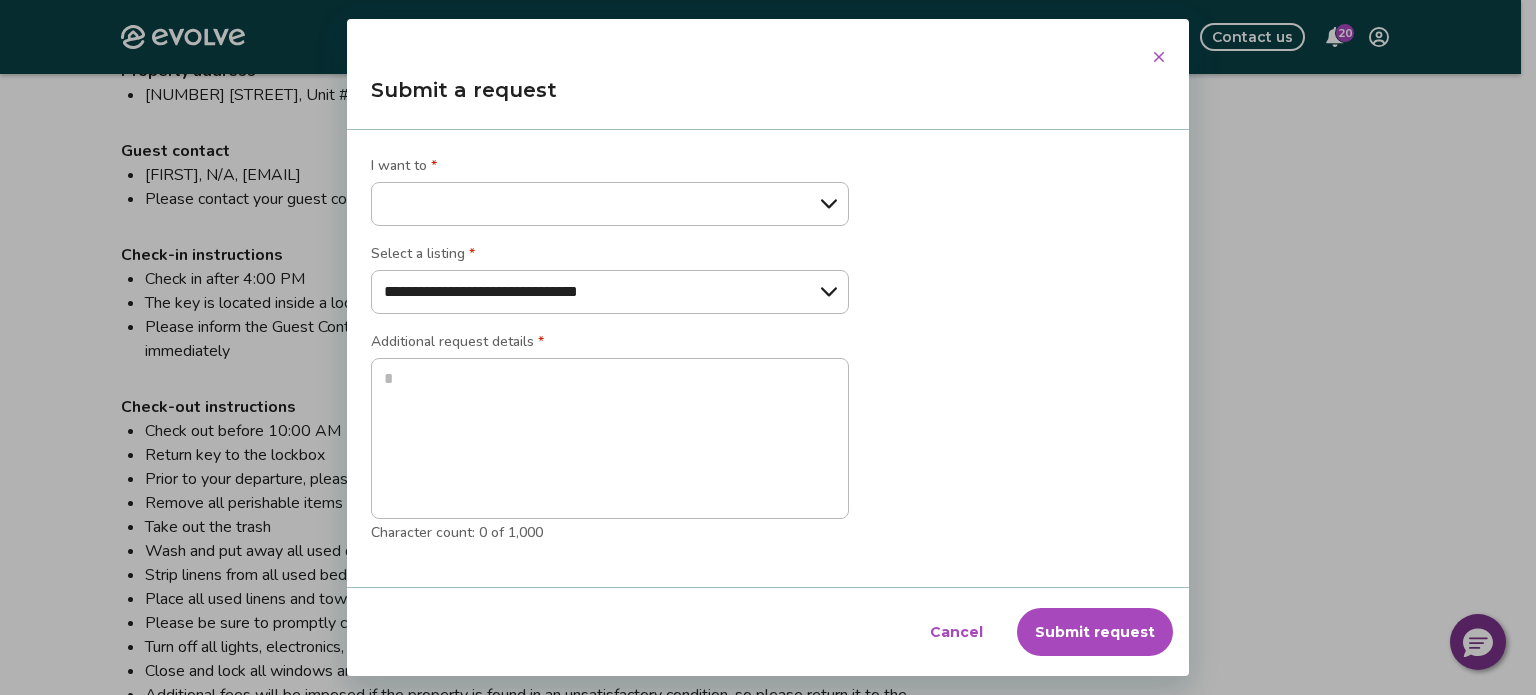 type on "*" 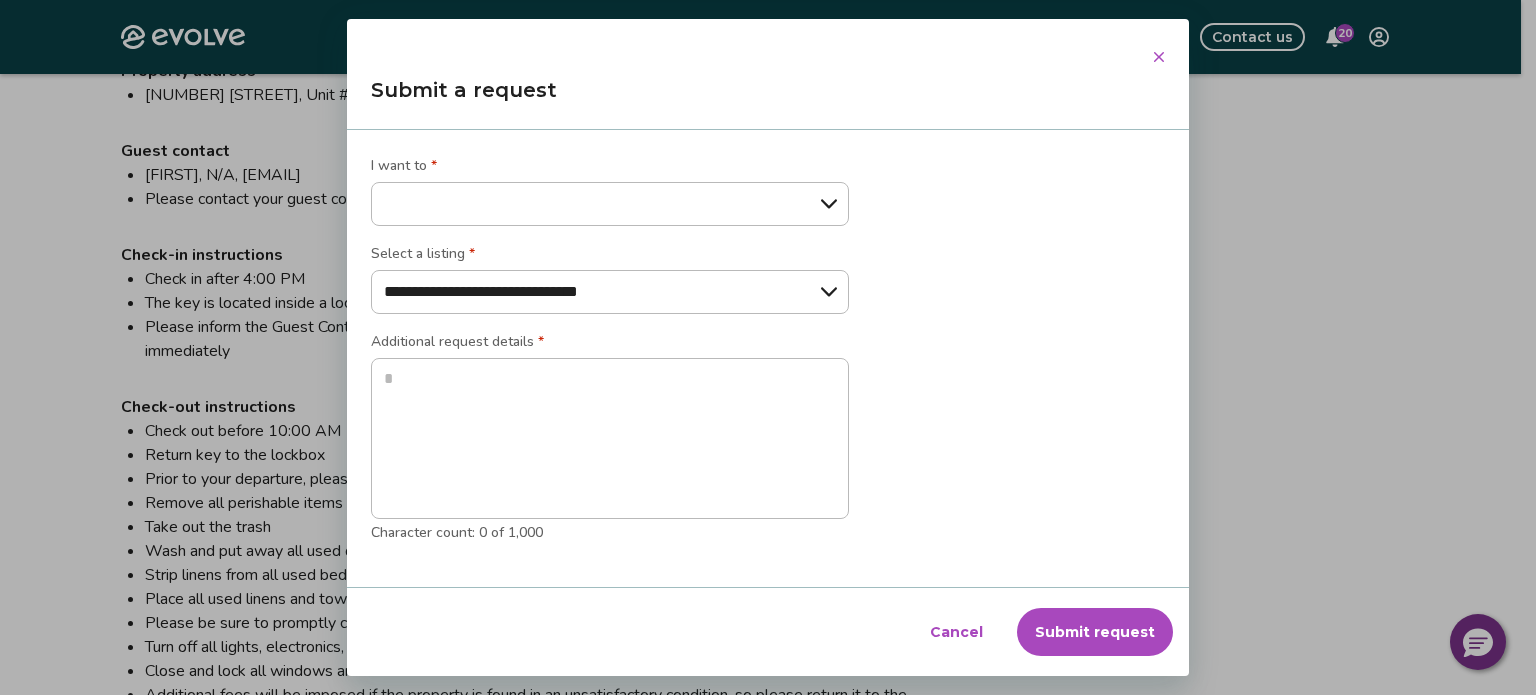select on "**********" 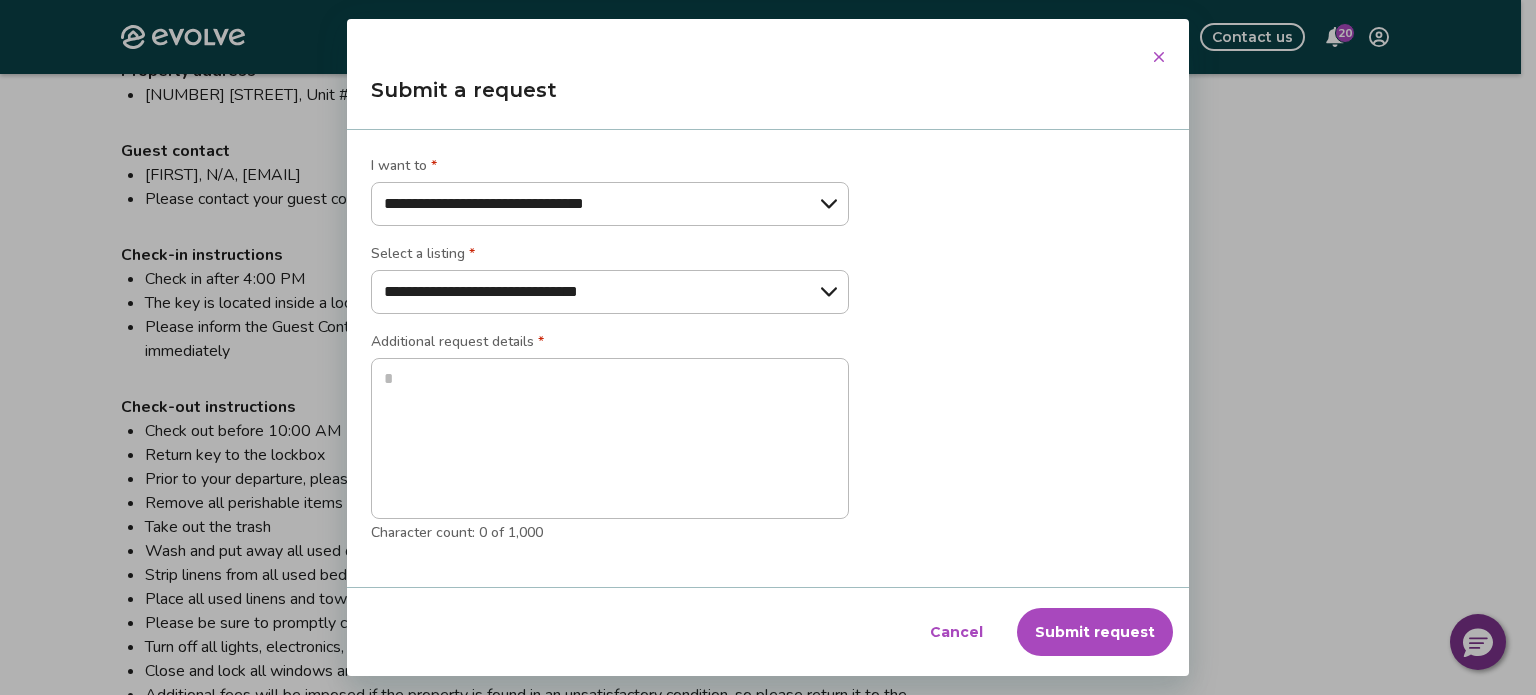 click on "**********" at bounding box center [610, 204] 